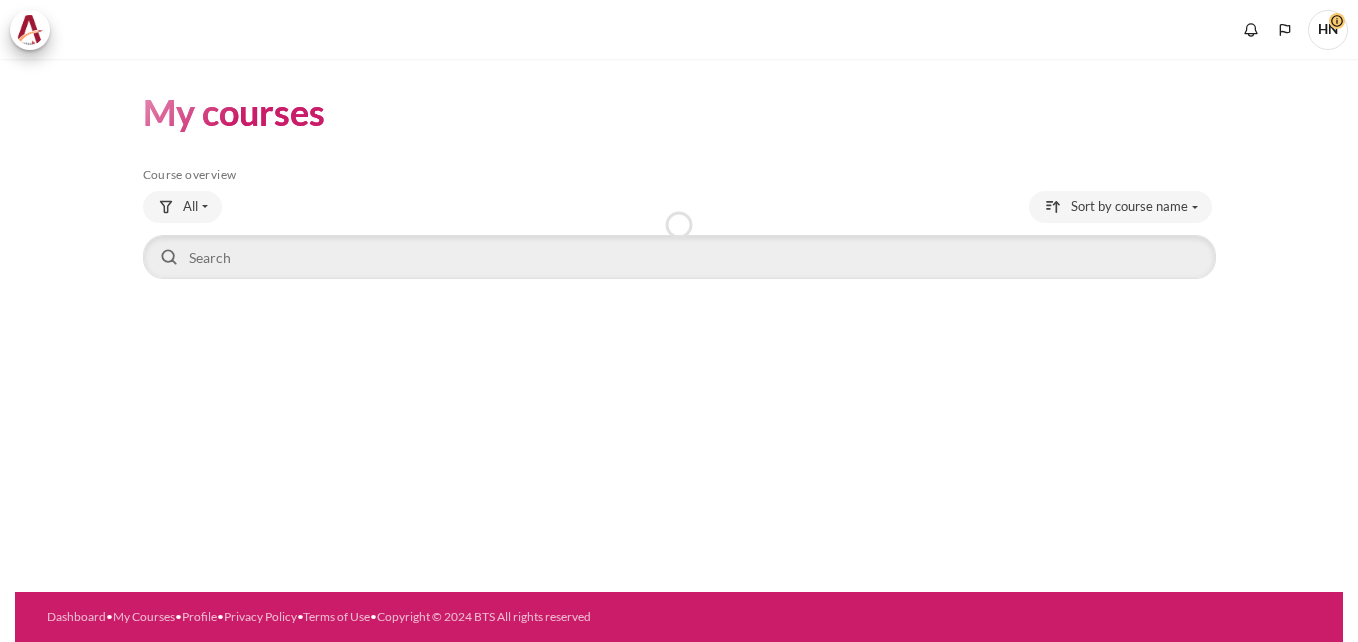 scroll, scrollTop: 0, scrollLeft: 0, axis: both 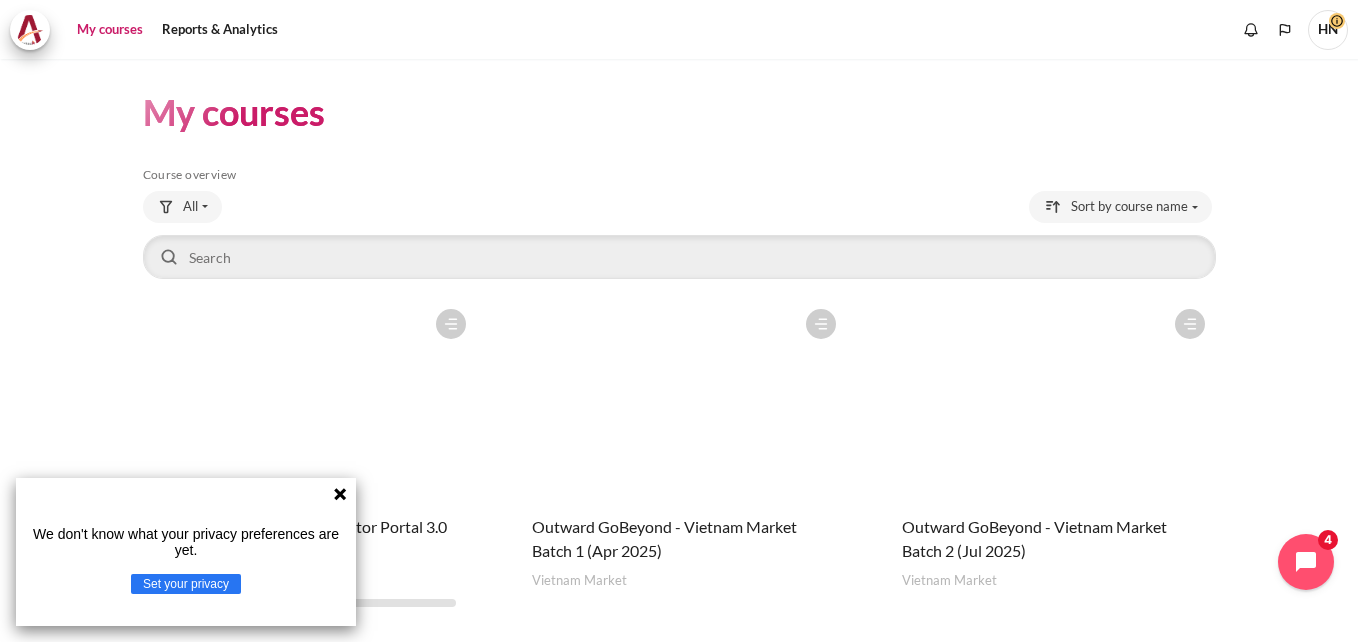 click 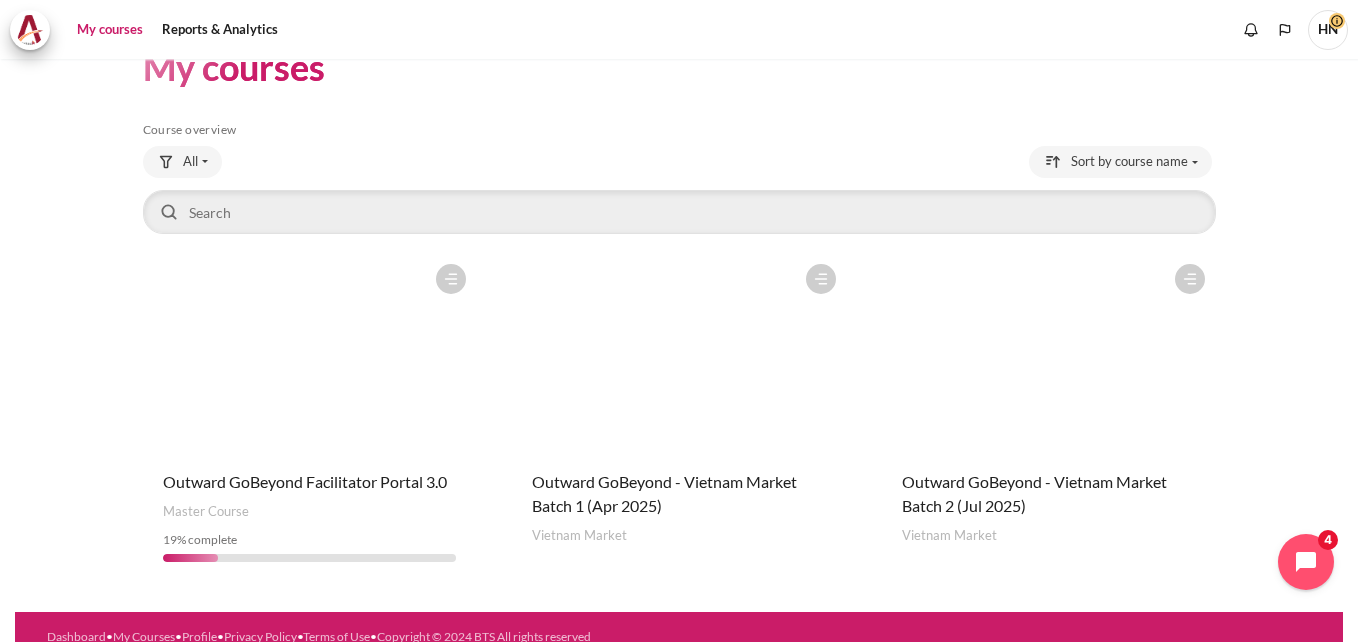scroll, scrollTop: 65, scrollLeft: 0, axis: vertical 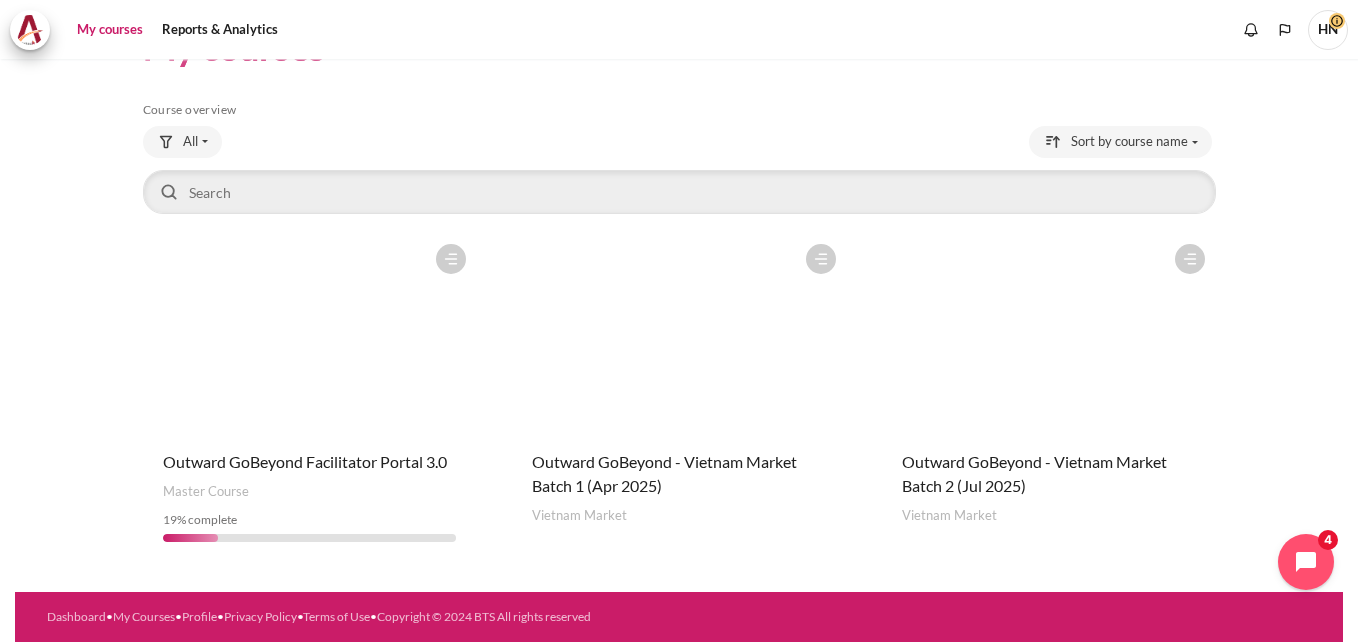 click at bounding box center (1049, 334) 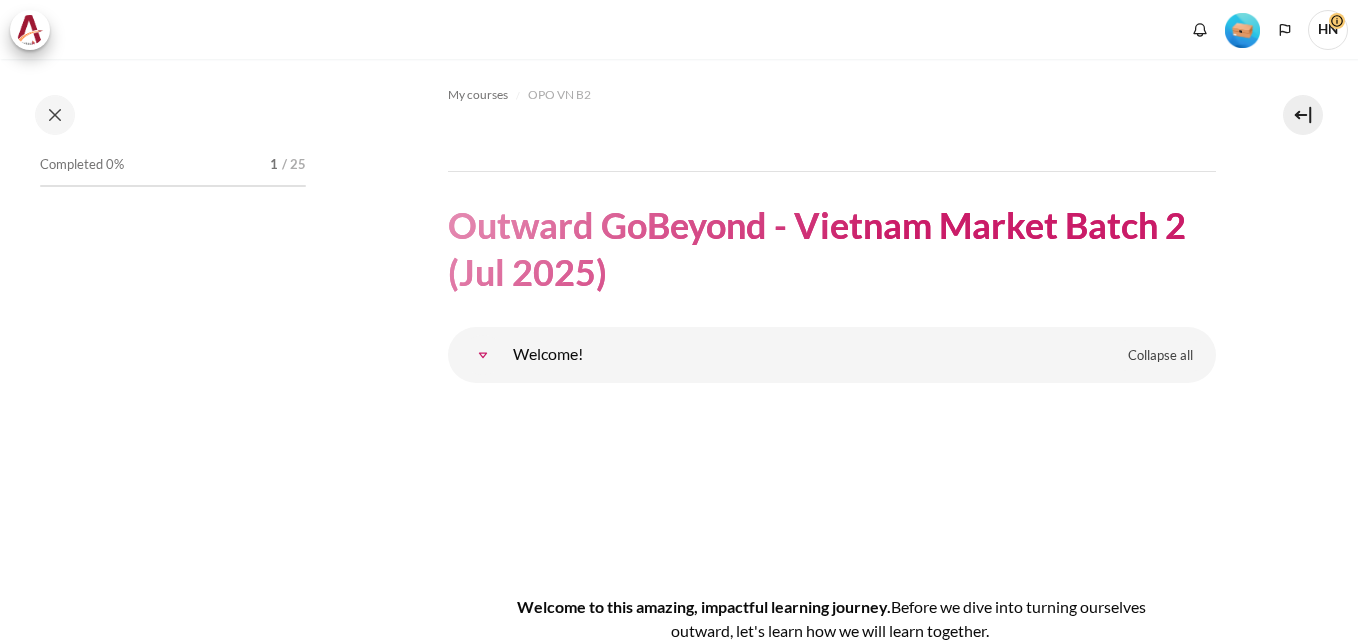 scroll, scrollTop: 0, scrollLeft: 0, axis: both 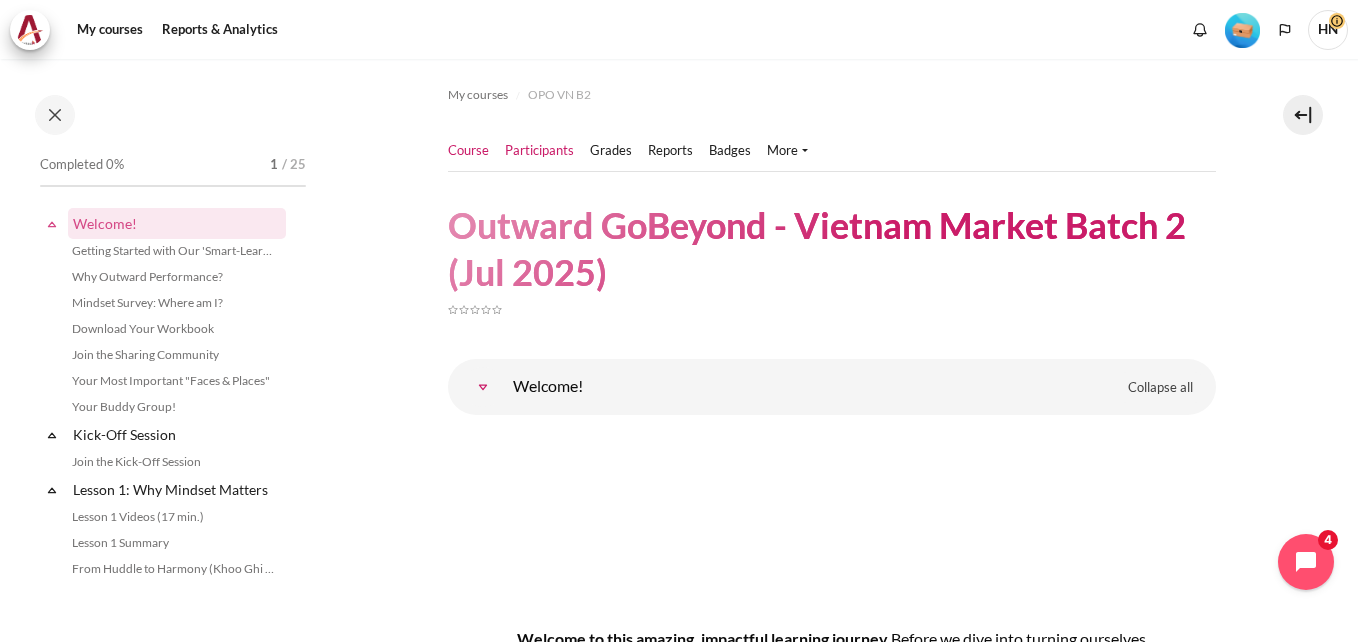 click on "Participants" at bounding box center [539, 151] 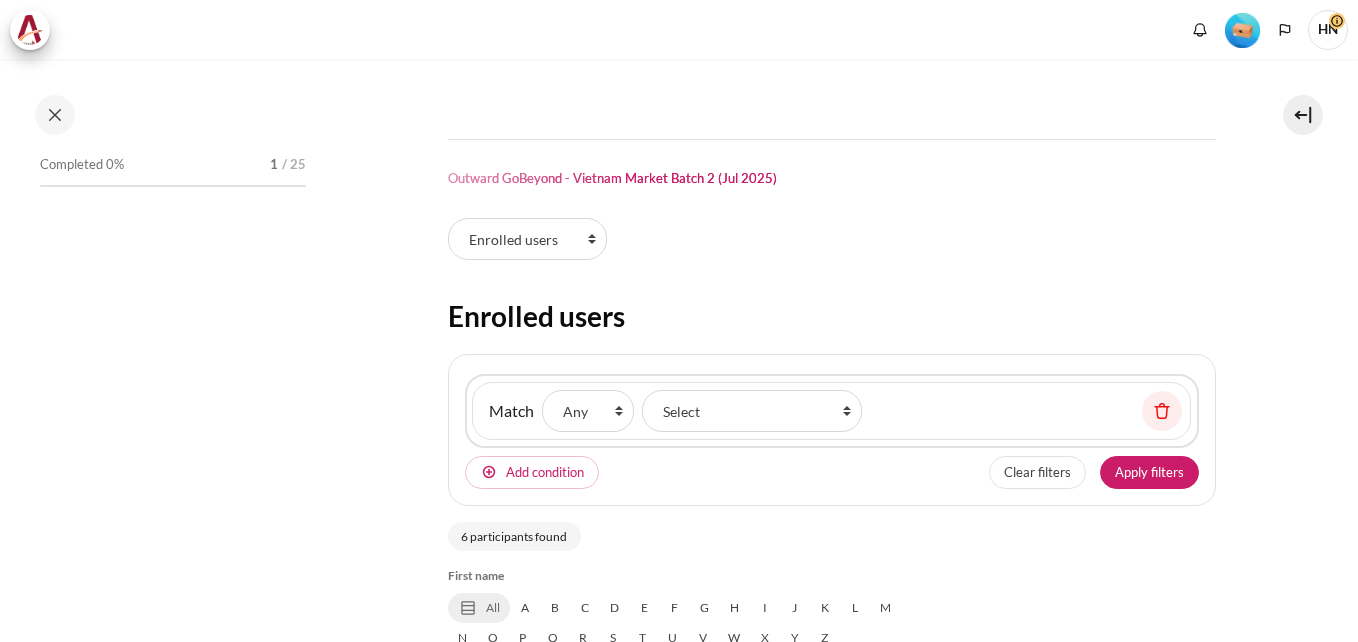 scroll, scrollTop: 0, scrollLeft: 0, axis: both 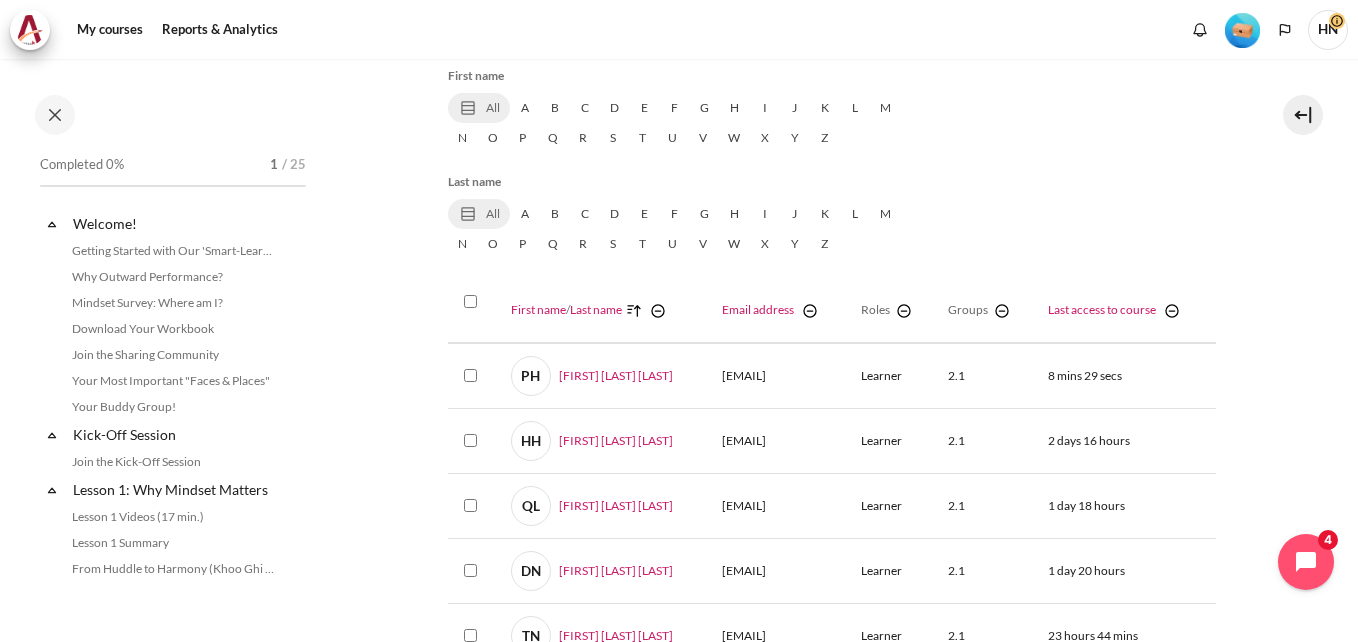 select on "groups" 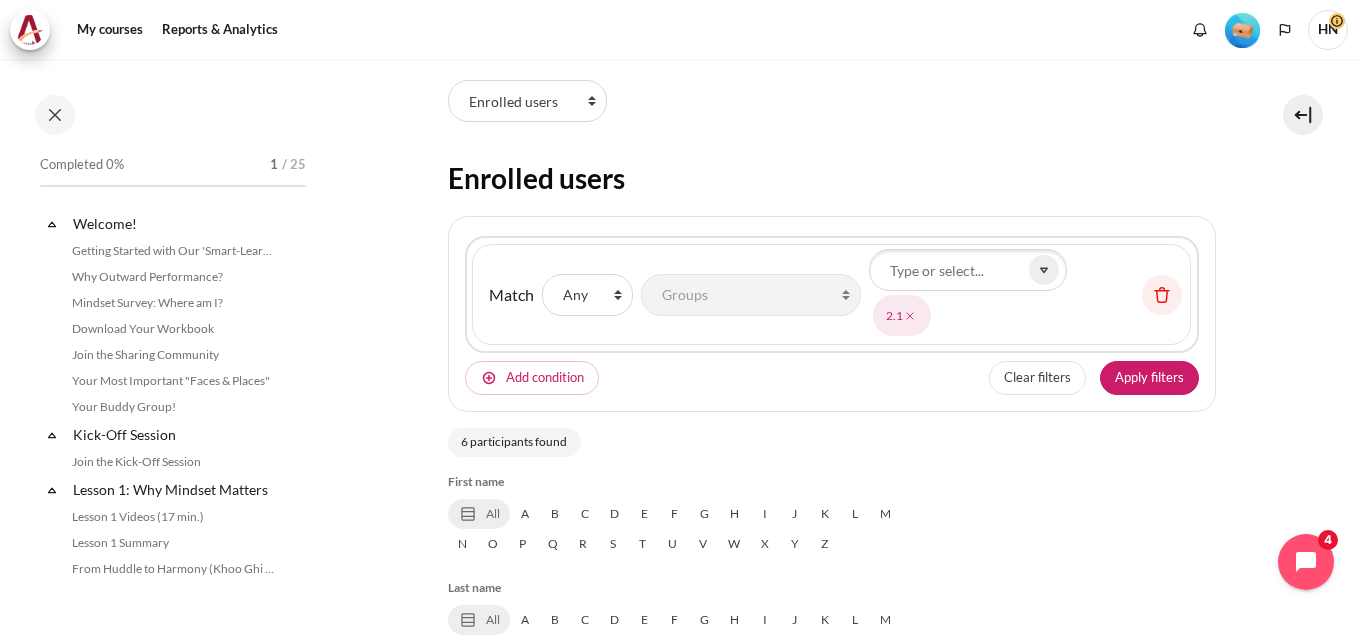 scroll, scrollTop: 0, scrollLeft: 0, axis: both 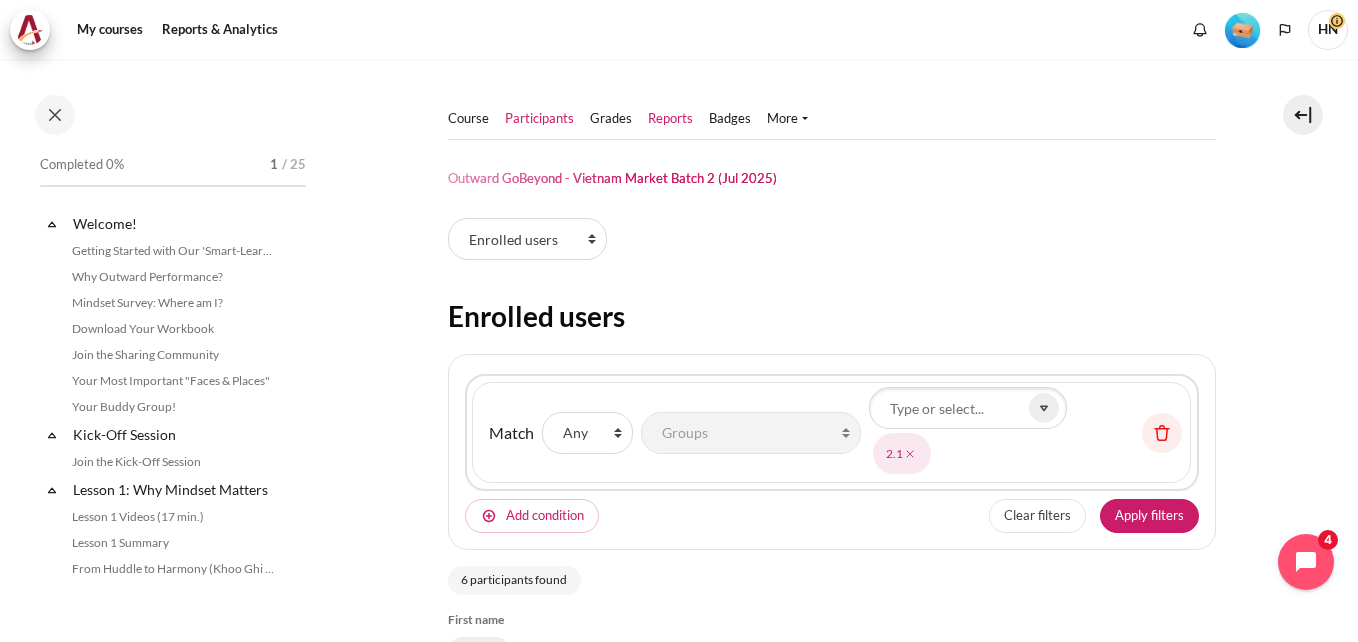 click on "Reports" at bounding box center [670, 119] 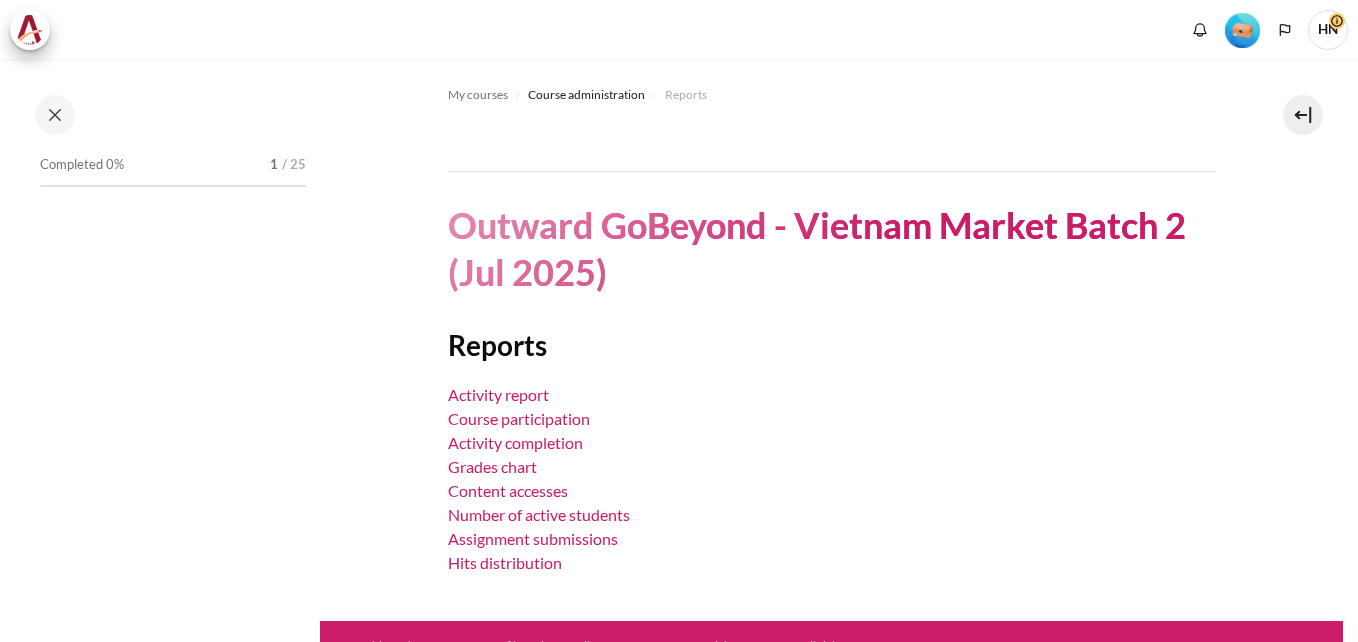 scroll, scrollTop: 0, scrollLeft: 0, axis: both 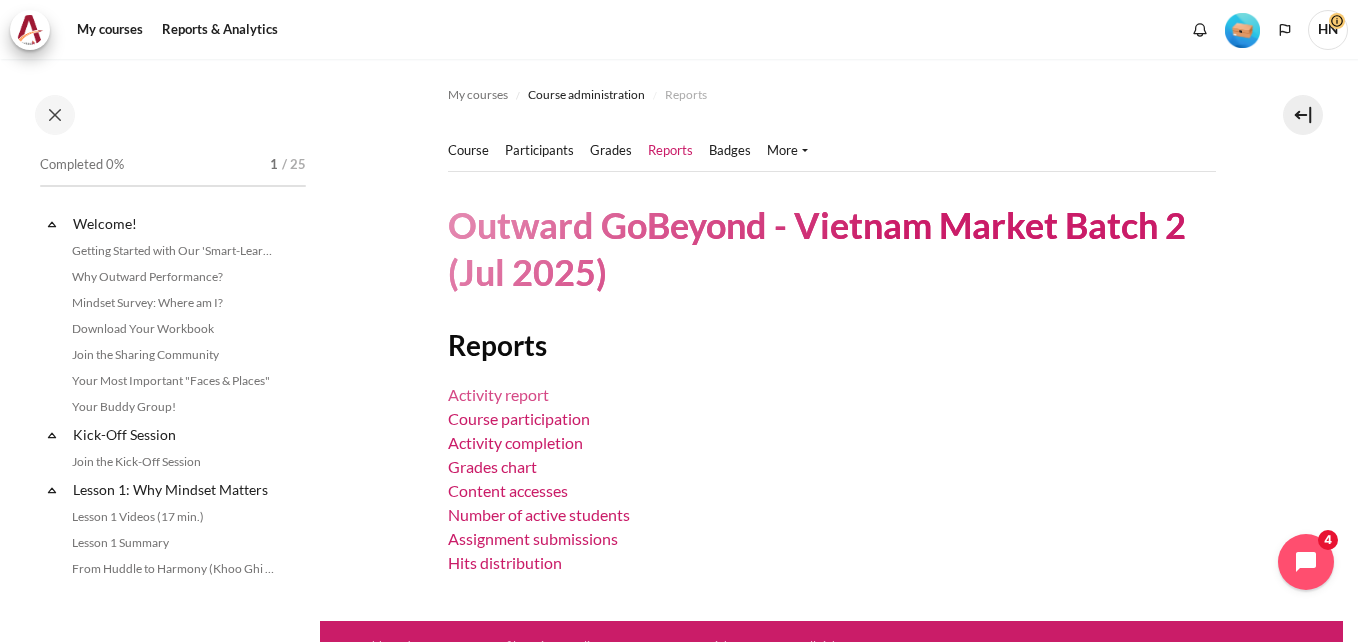 click on "Activity report" at bounding box center (498, 394) 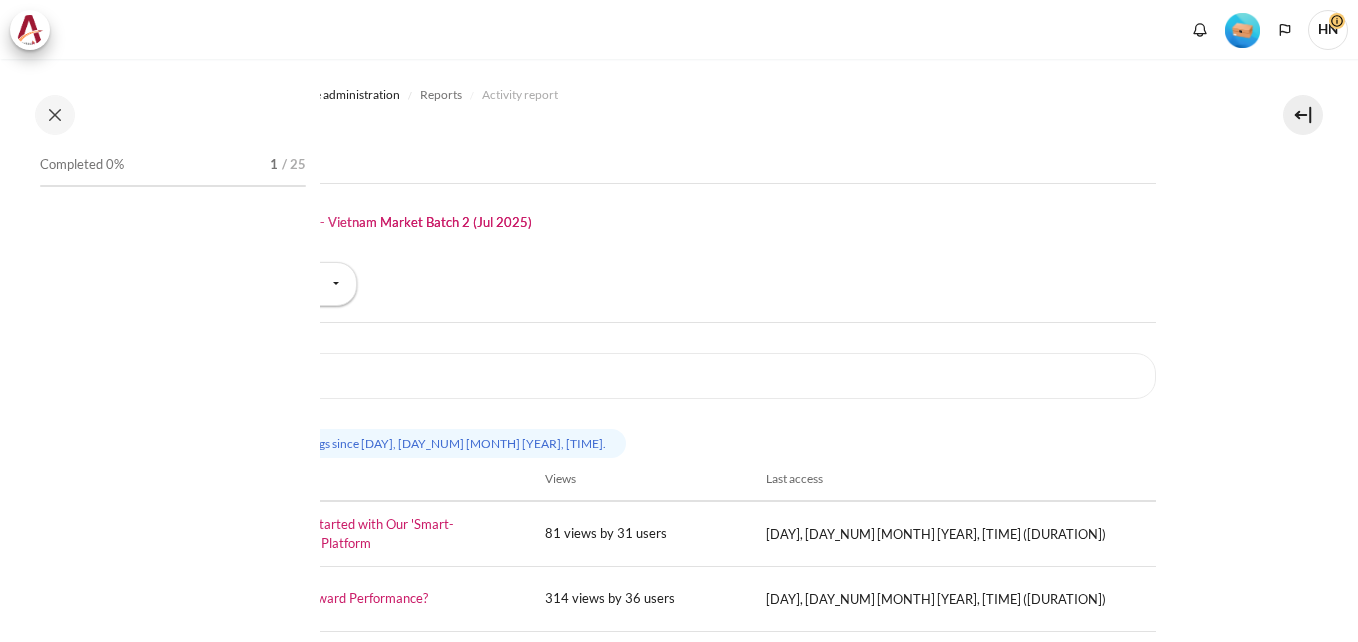 scroll, scrollTop: 0, scrollLeft: 0, axis: both 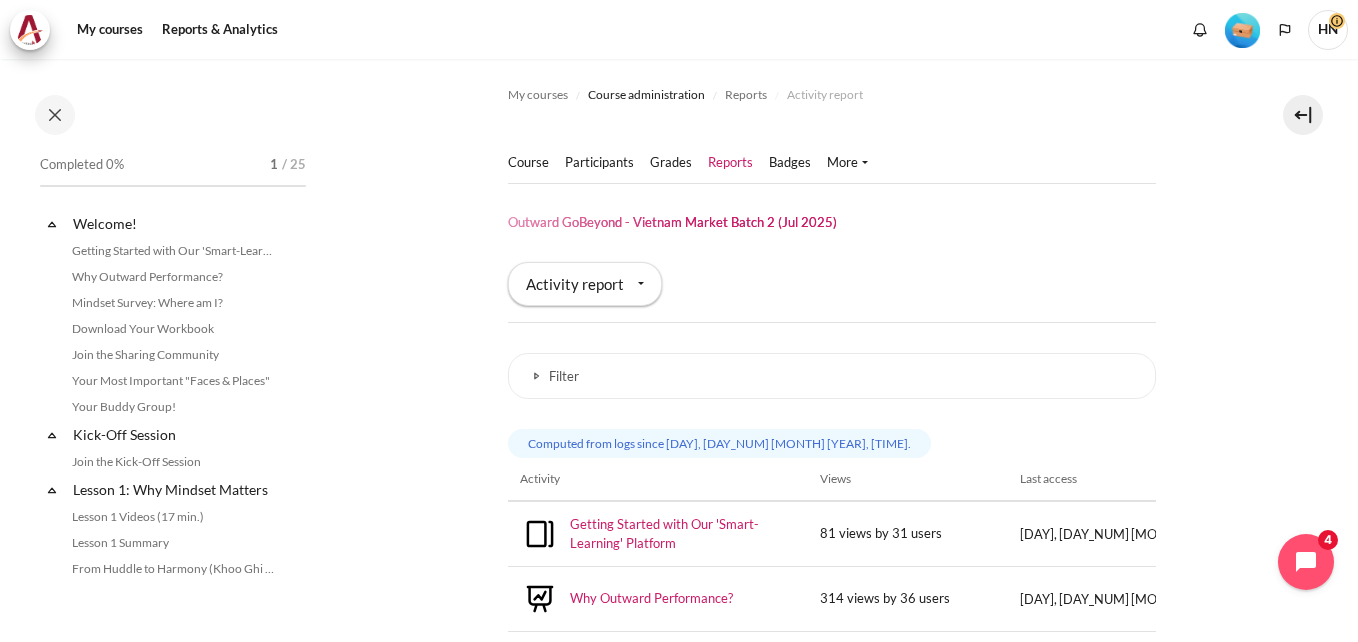 click at bounding box center (1242, 30) 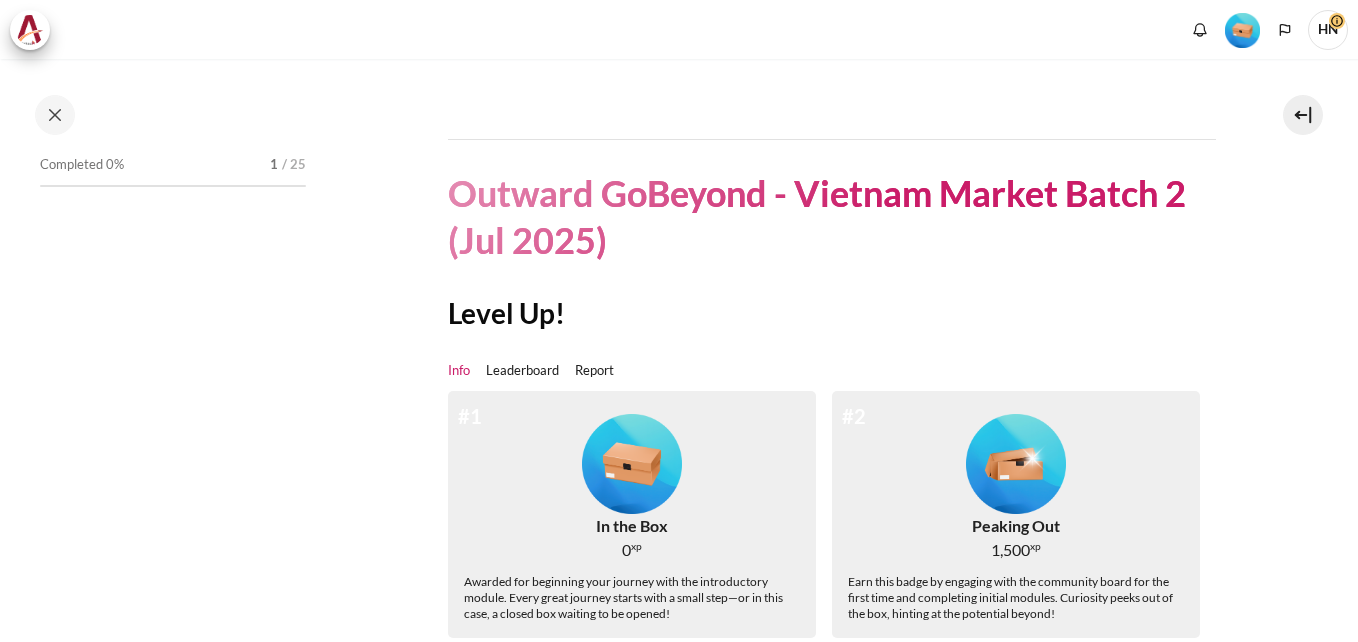 scroll, scrollTop: 0, scrollLeft: 0, axis: both 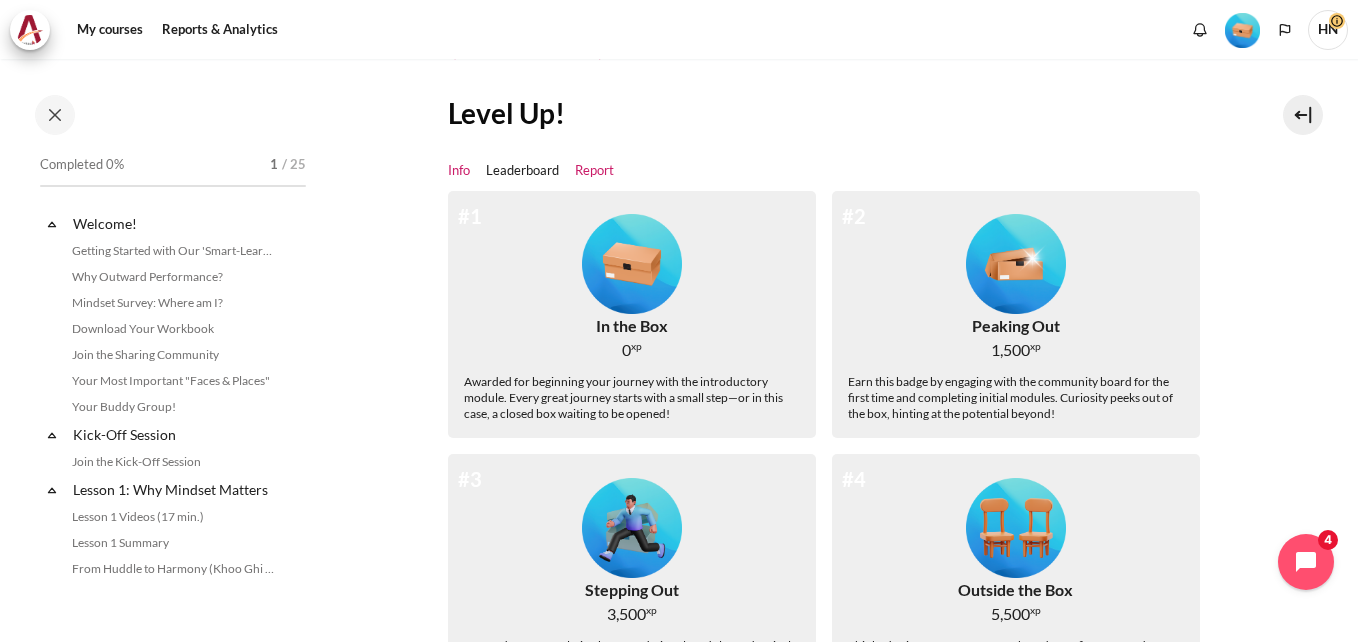 click on "Report" at bounding box center [594, 171] 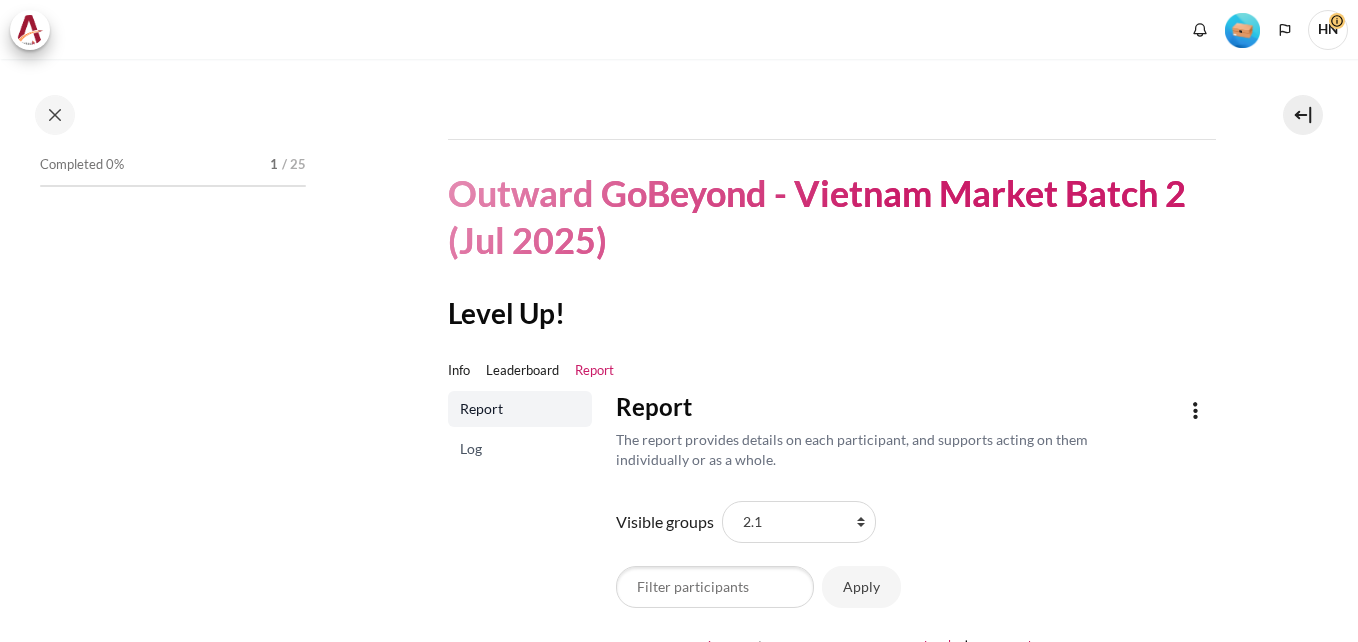 scroll, scrollTop: 0, scrollLeft: 0, axis: both 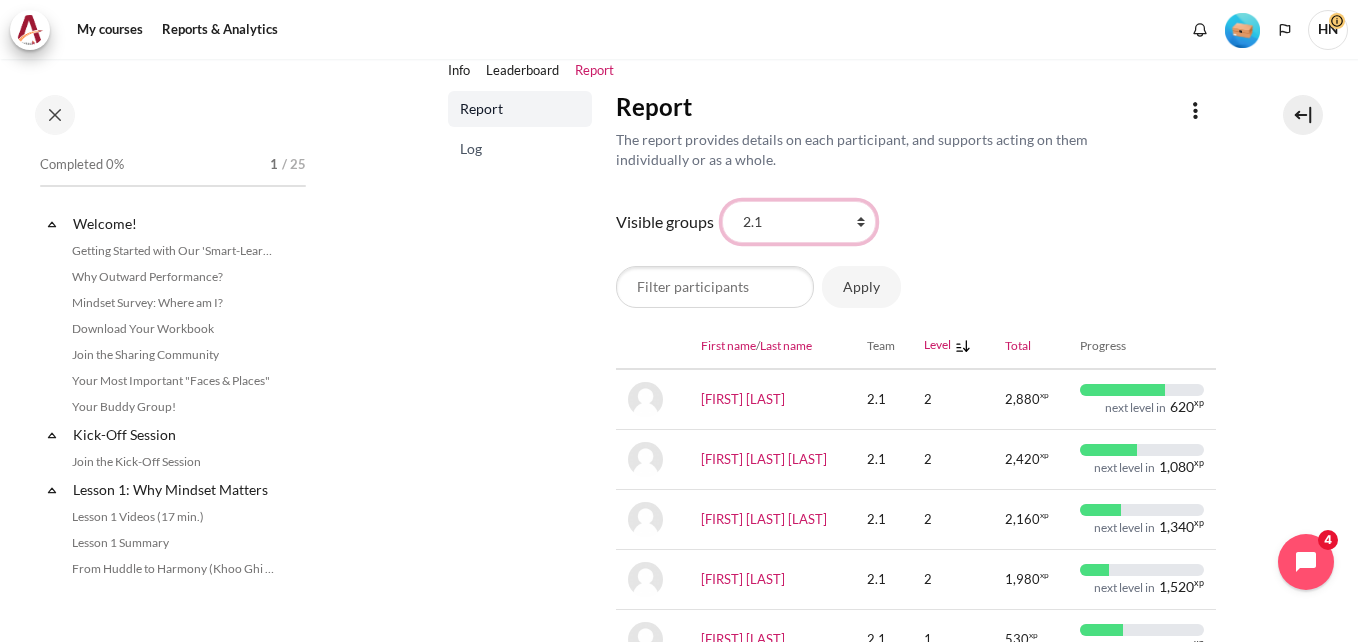 click on "All participants
2.1
2.2
2.3
2.4
2.5
2.6
2.7
2.8" at bounding box center (799, 222) 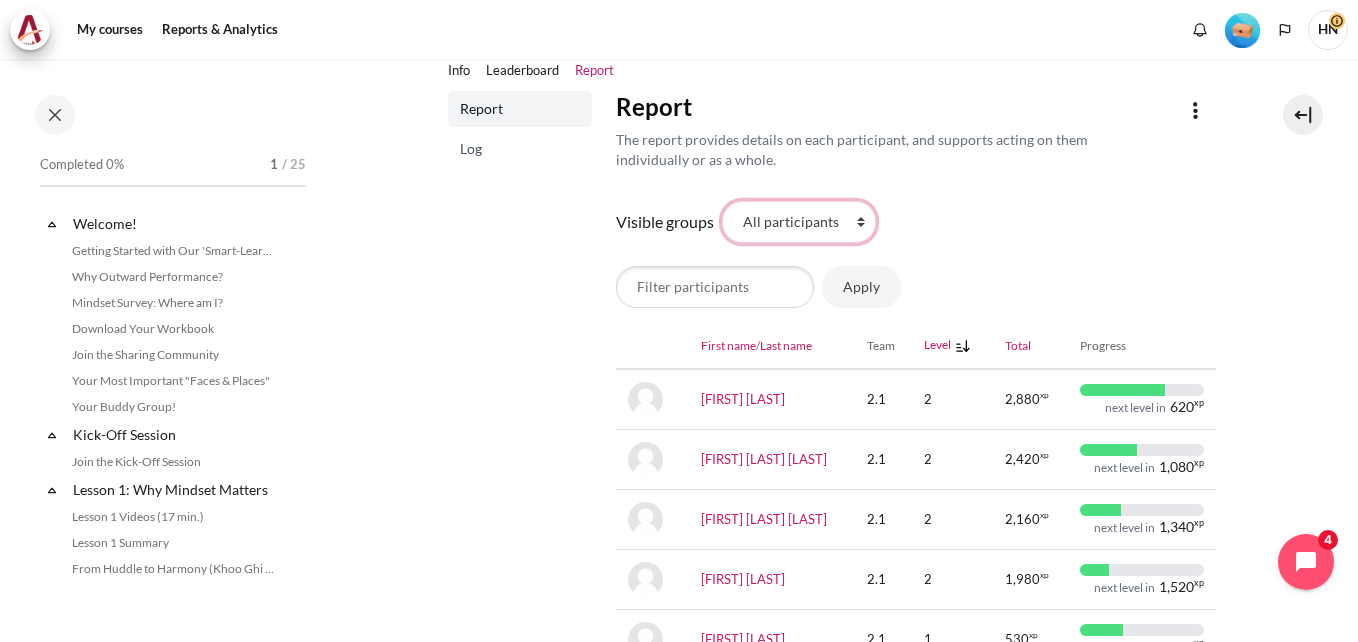 click on "All participants
2.1
2.2
2.3
2.4
2.5
2.6
2.7
2.8" at bounding box center (799, 222) 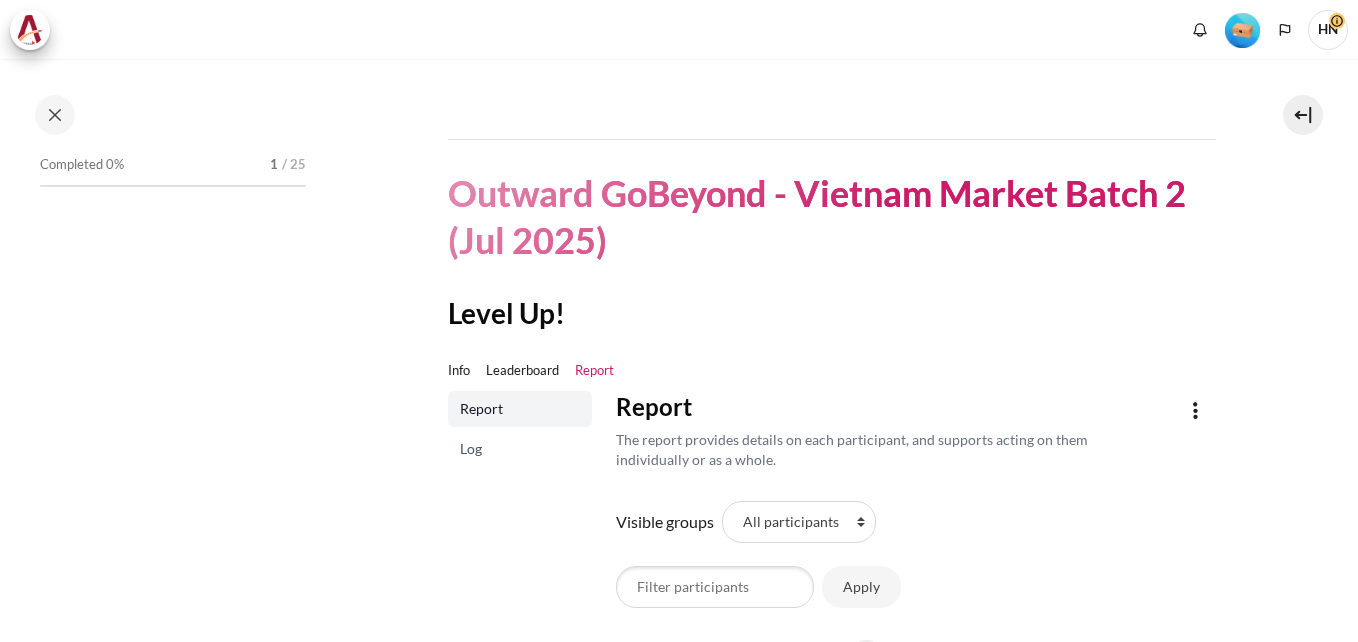 scroll, scrollTop: 0, scrollLeft: 0, axis: both 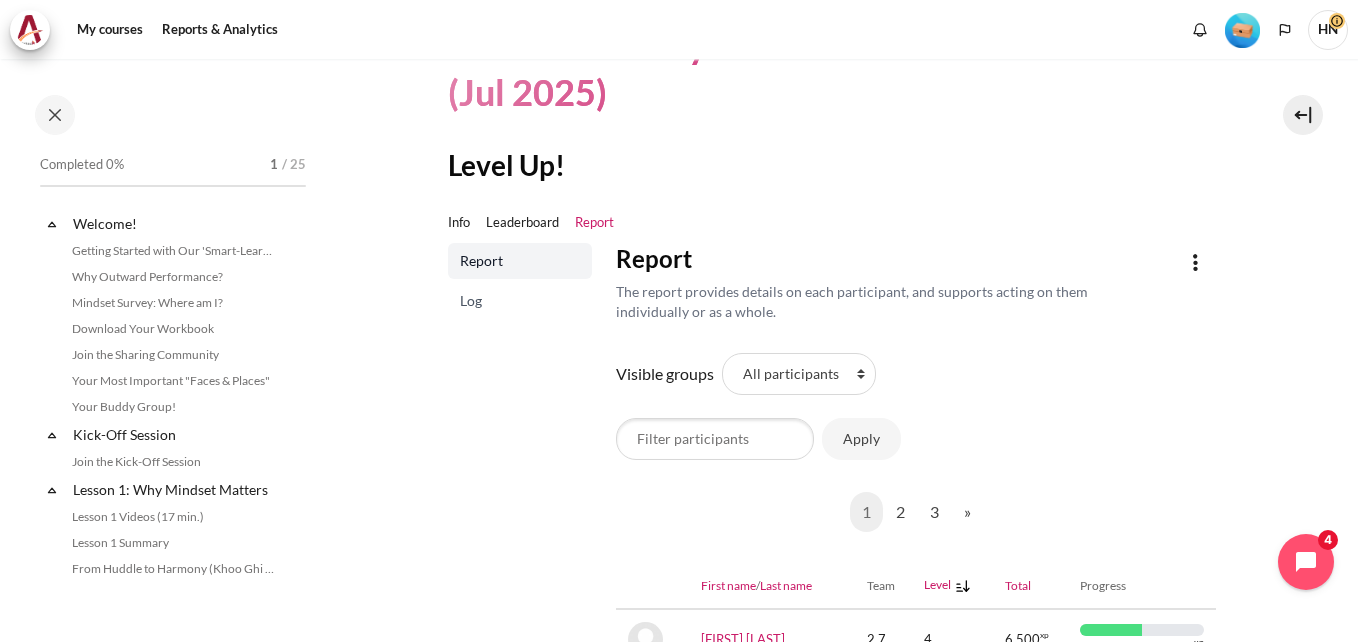 click on "Menu" at bounding box center [1196, 263] 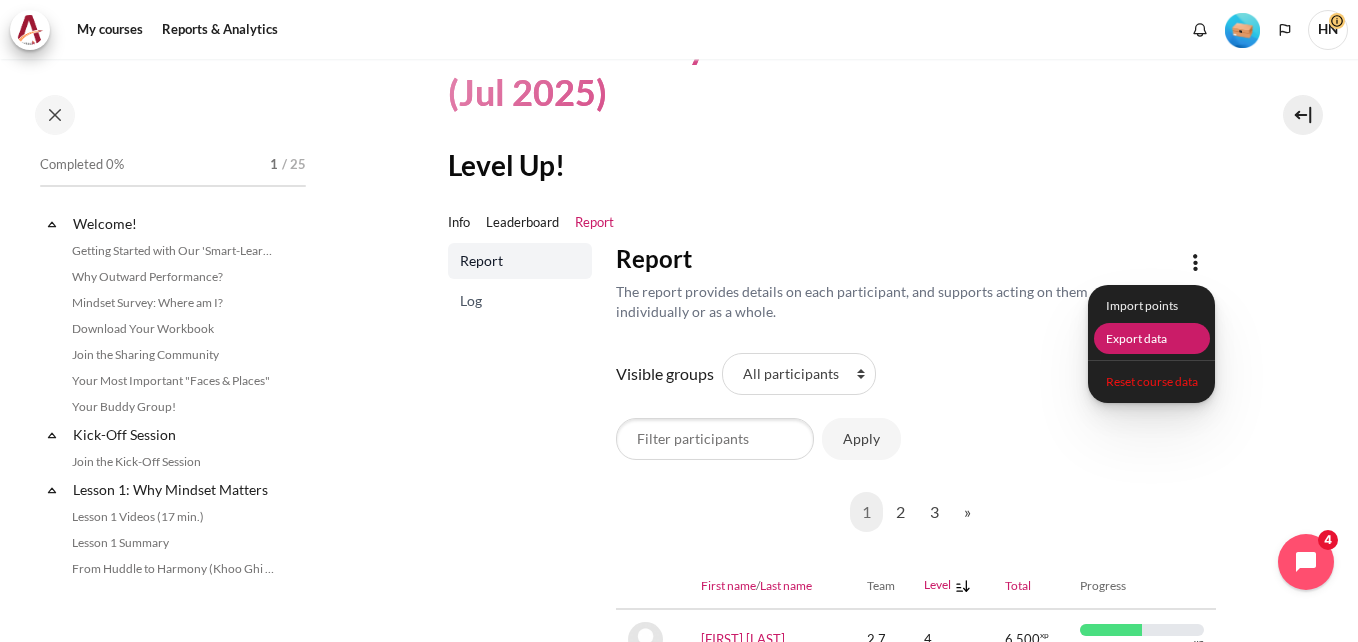 click on "Export data" at bounding box center [1151, 338] 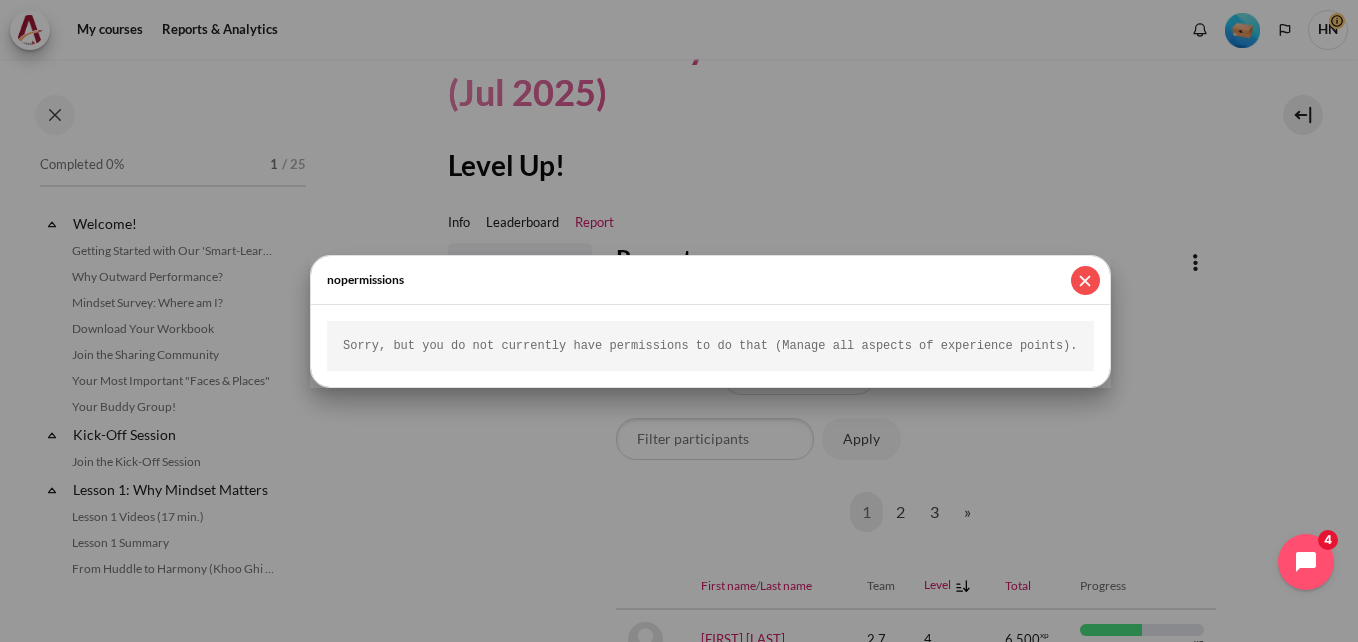 click at bounding box center (1085, 280) 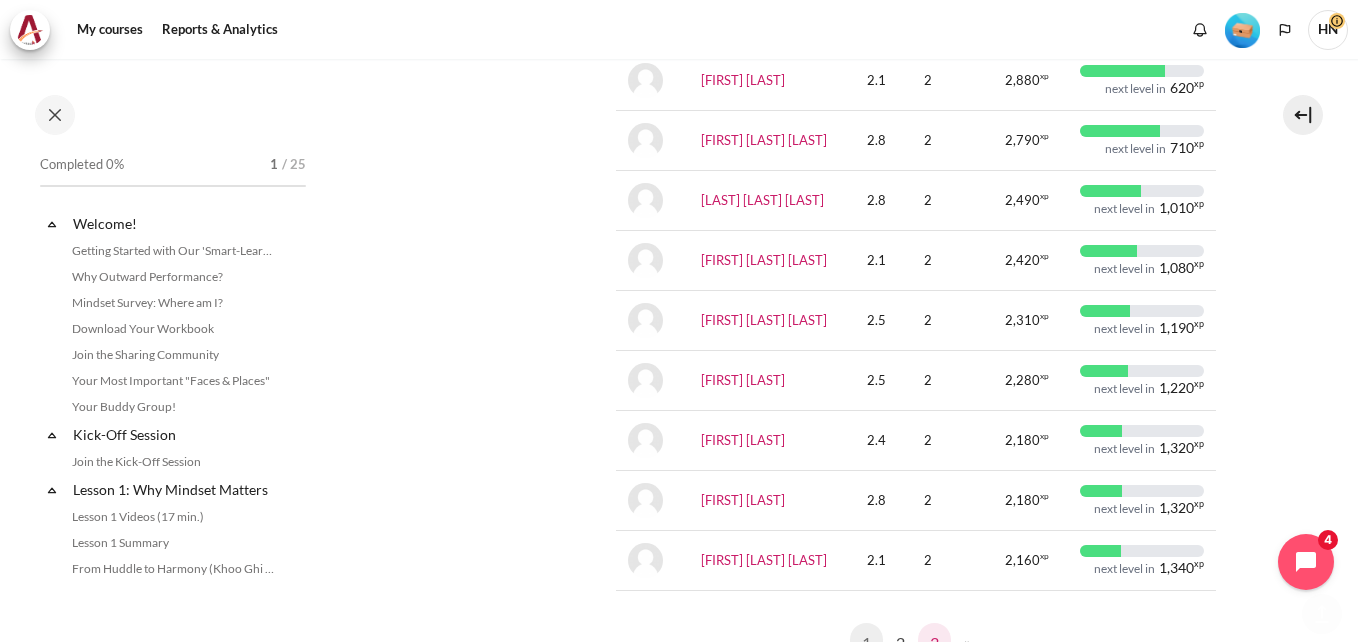 scroll, scrollTop: 1548, scrollLeft: 0, axis: vertical 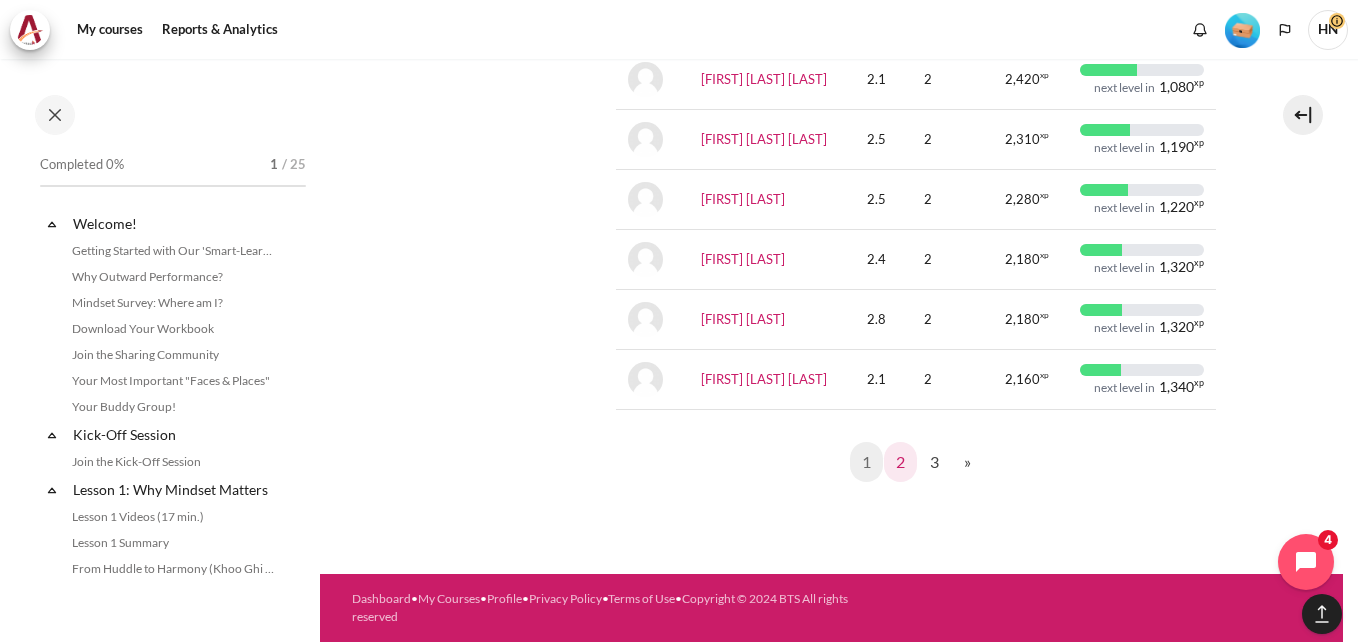click on "2" at bounding box center [900, 462] 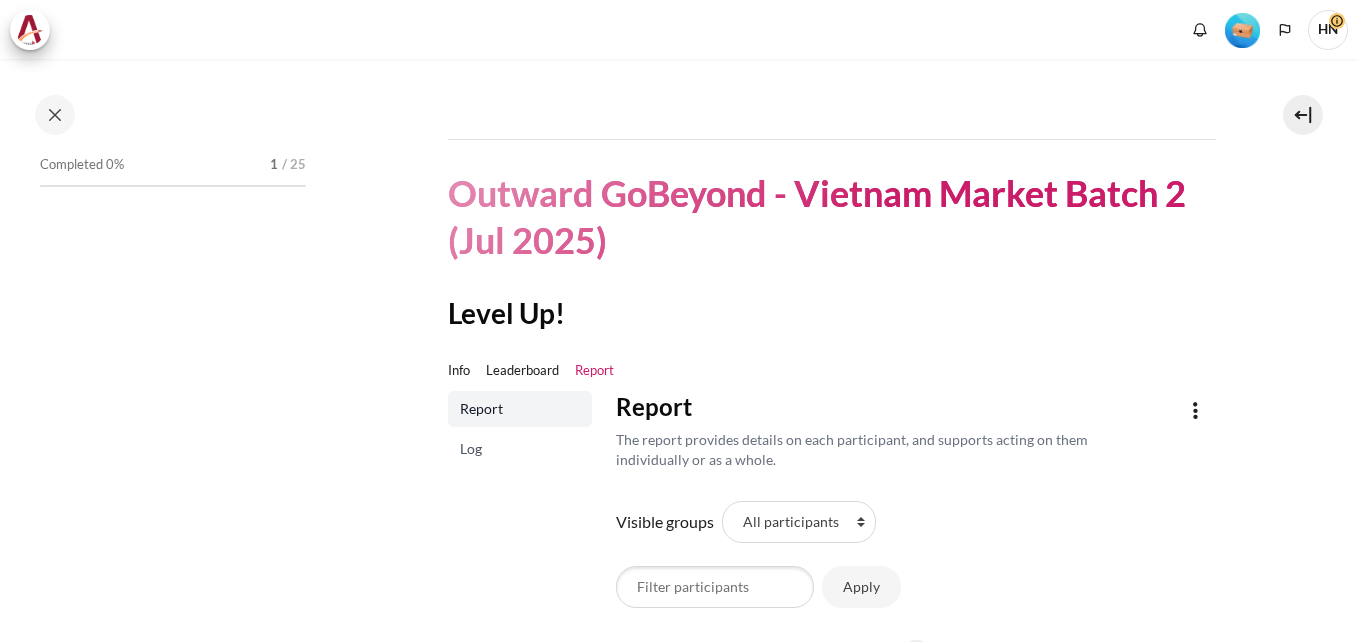 scroll, scrollTop: 0, scrollLeft: 0, axis: both 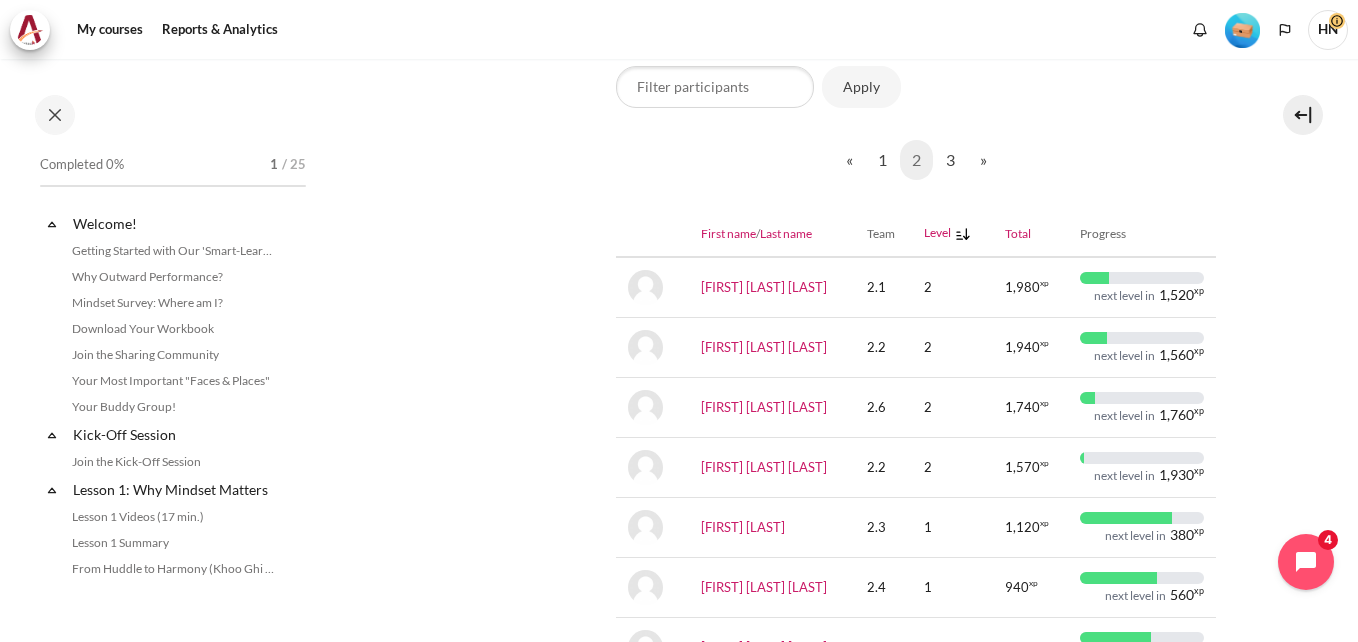click at bounding box center (963, 234) 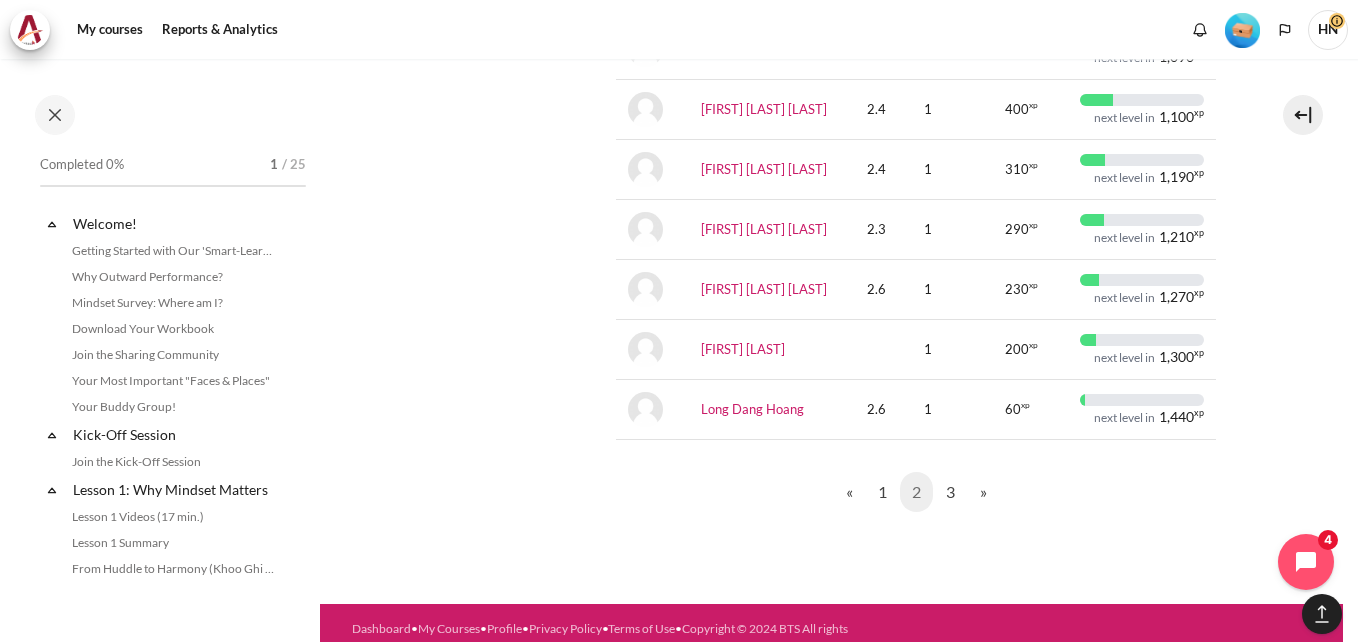 scroll, scrollTop: 1548, scrollLeft: 0, axis: vertical 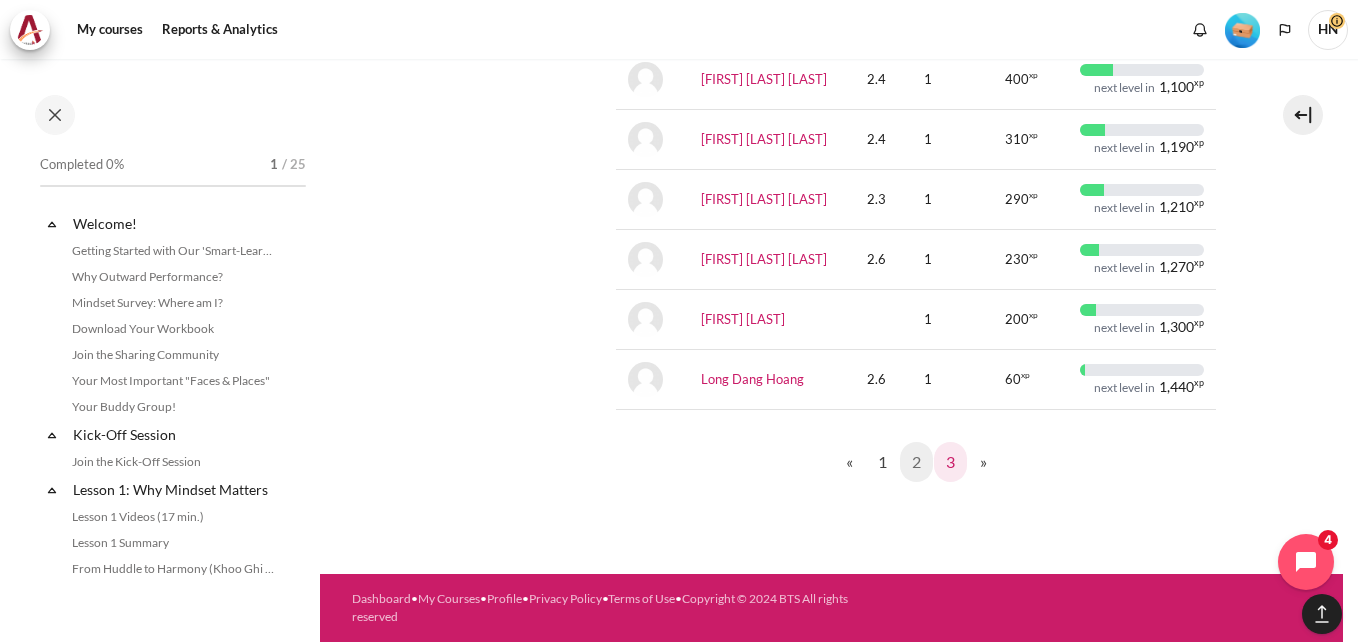 click on "3" at bounding box center (950, 462) 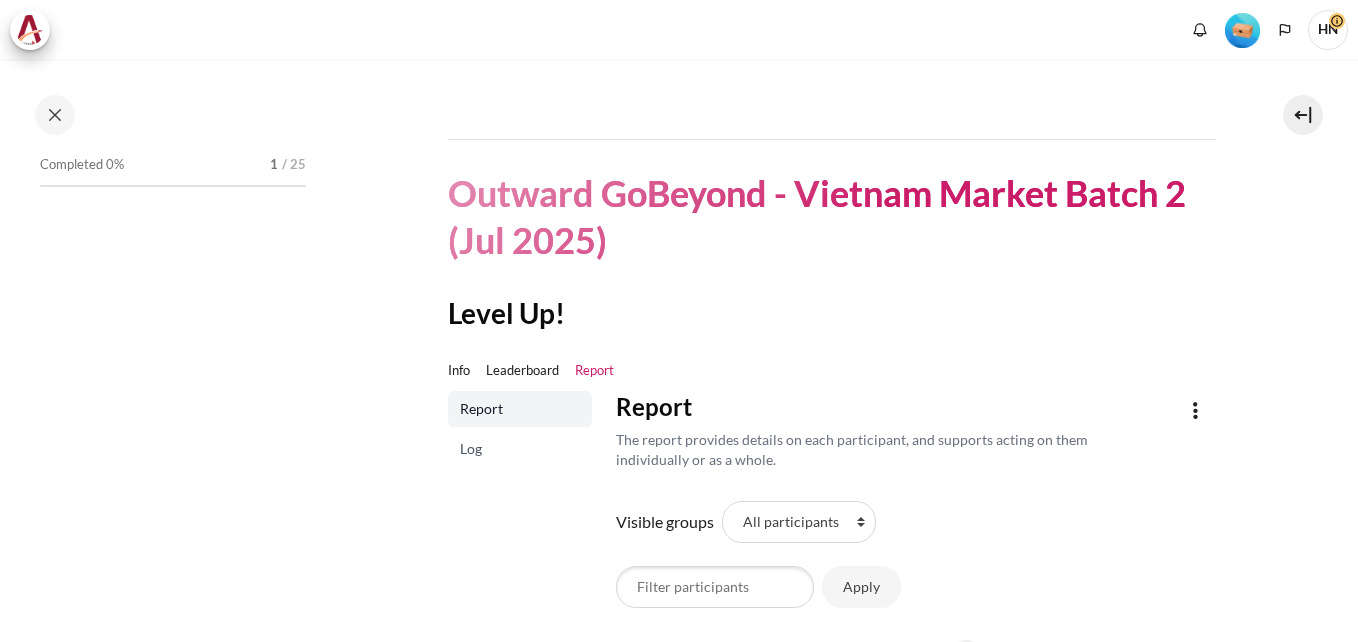 scroll, scrollTop: 0, scrollLeft: 0, axis: both 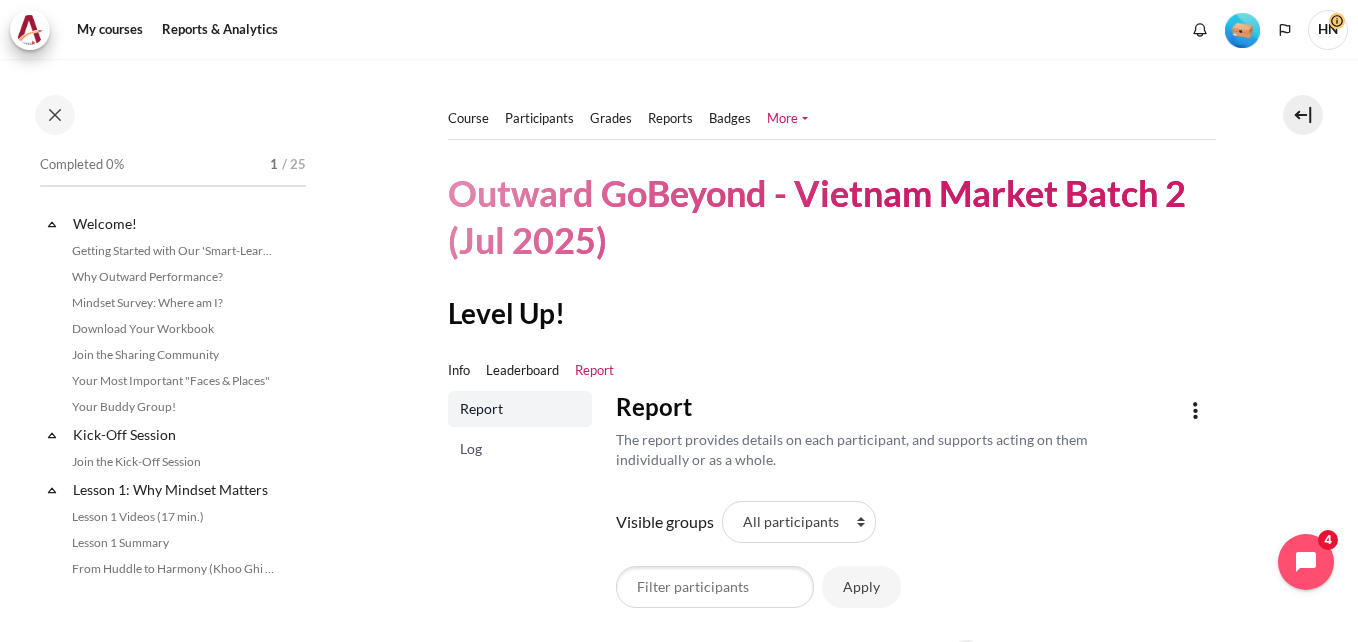 click on "More" at bounding box center (787, 119) 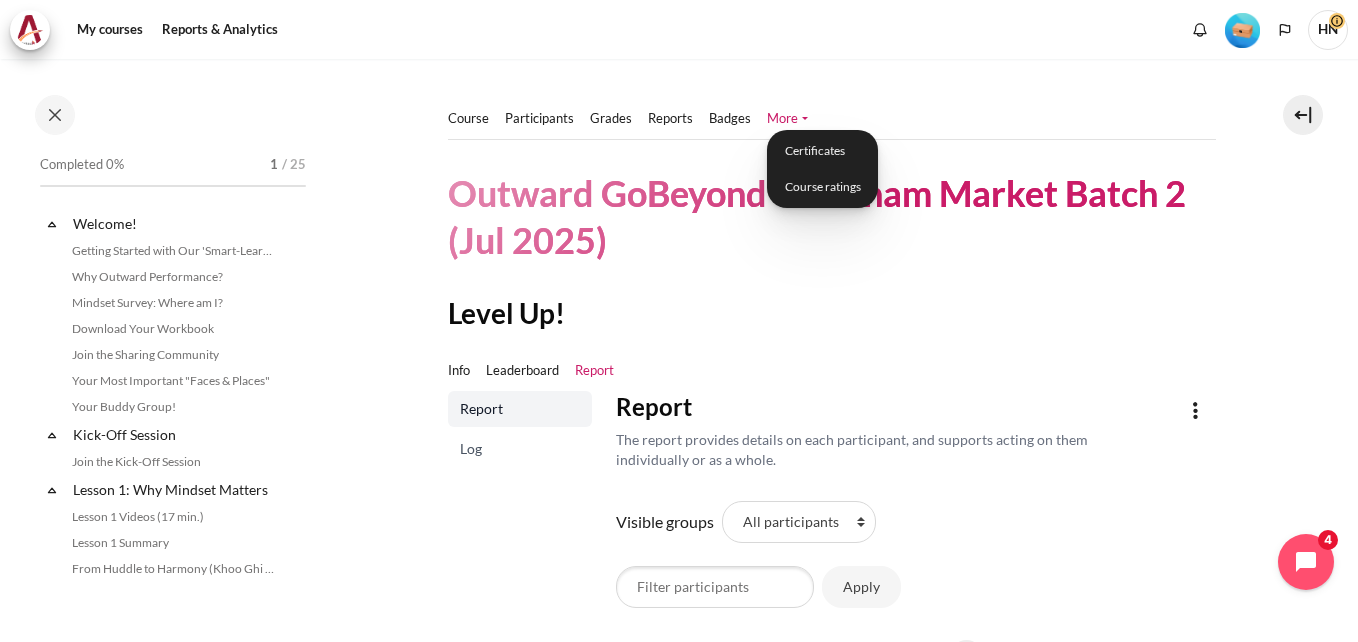 click at bounding box center [1242, 30] 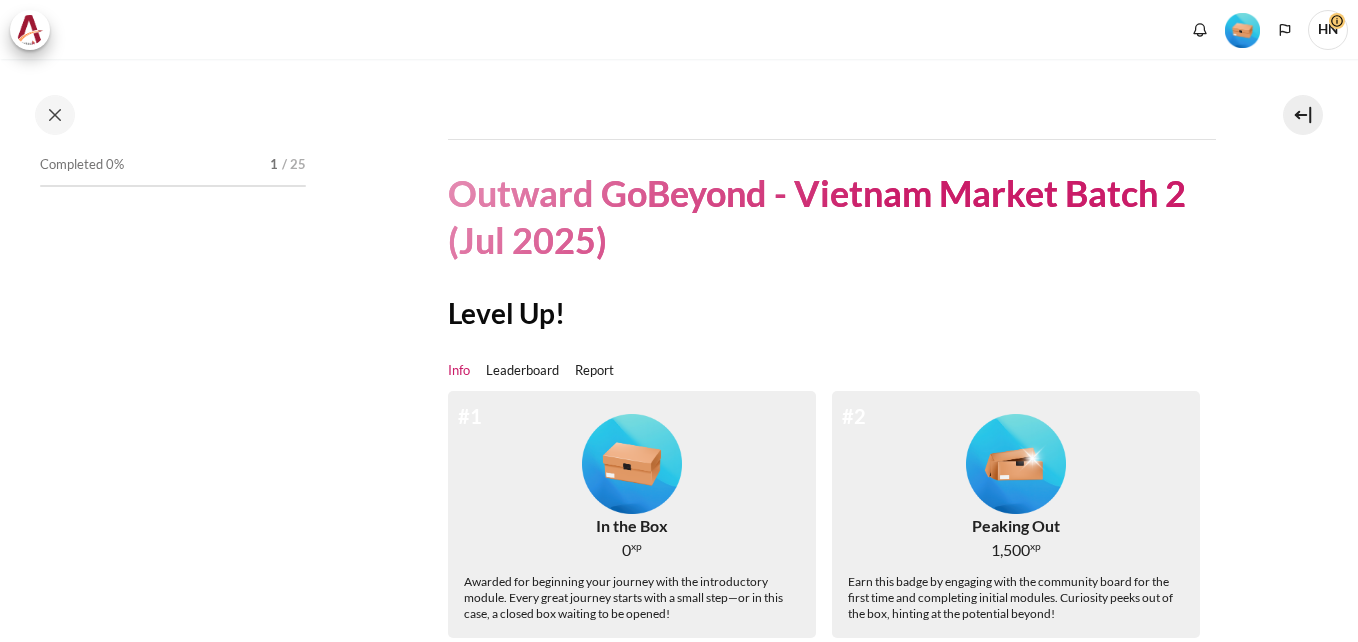 scroll, scrollTop: 0, scrollLeft: 0, axis: both 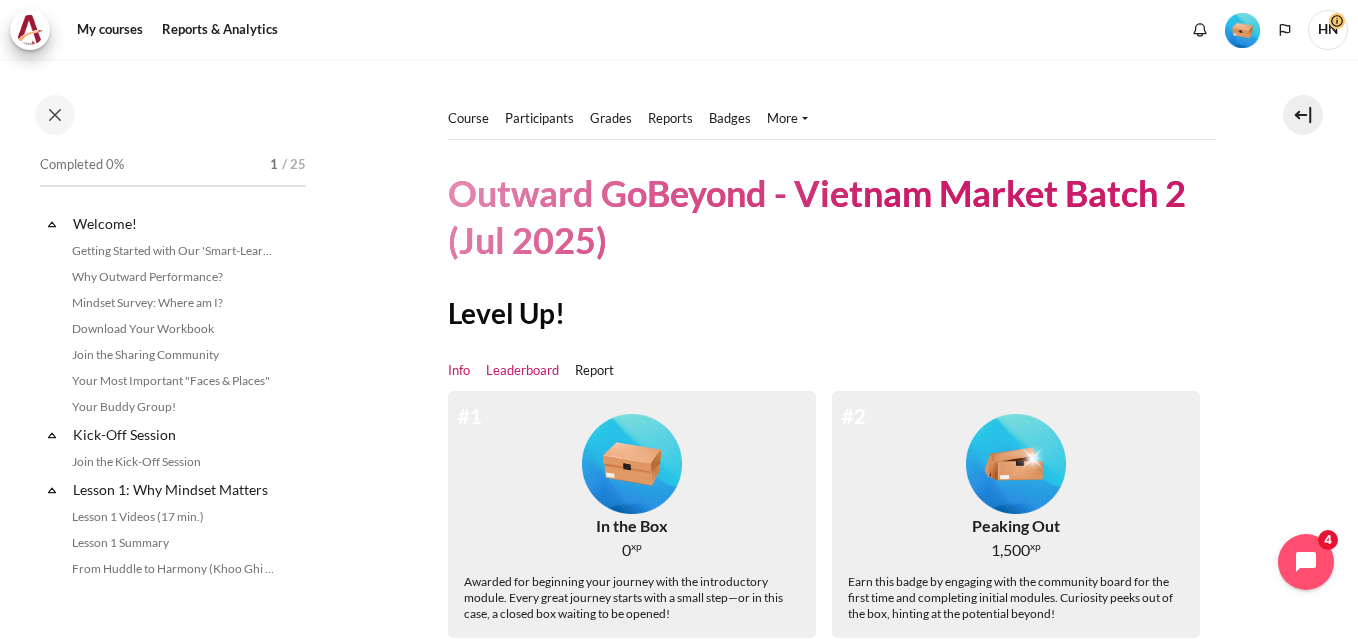 click on "Leaderboard" at bounding box center (522, 371) 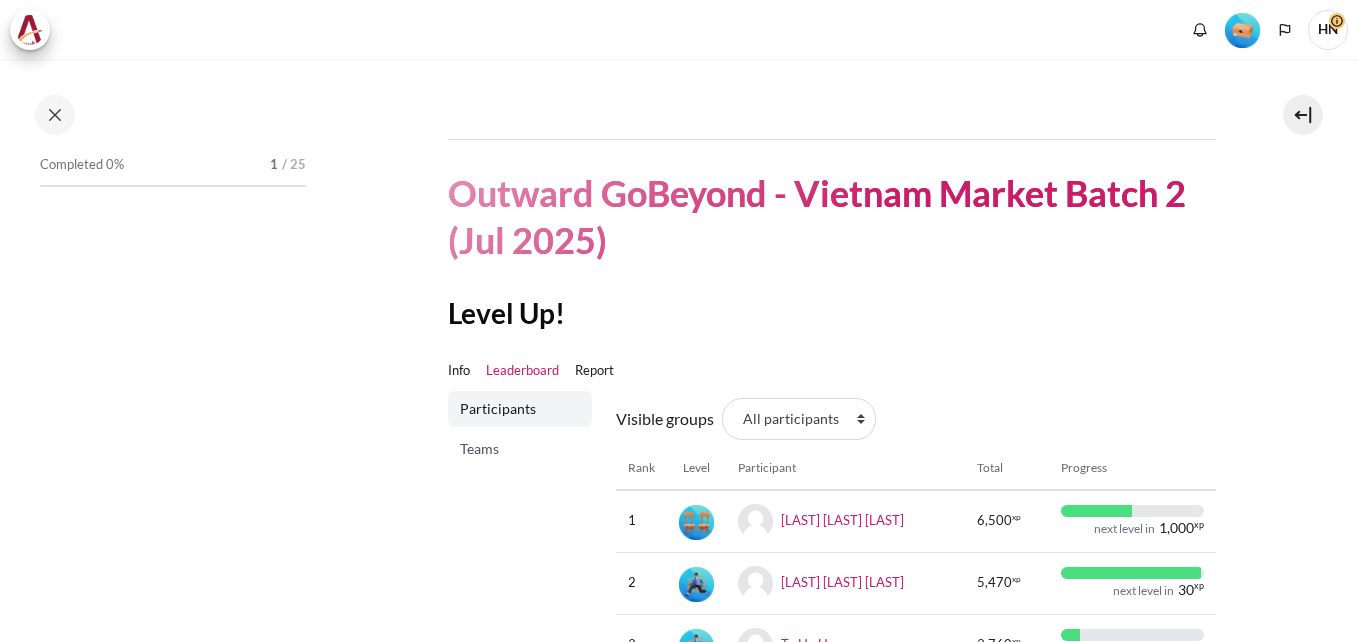 scroll, scrollTop: 0, scrollLeft: 0, axis: both 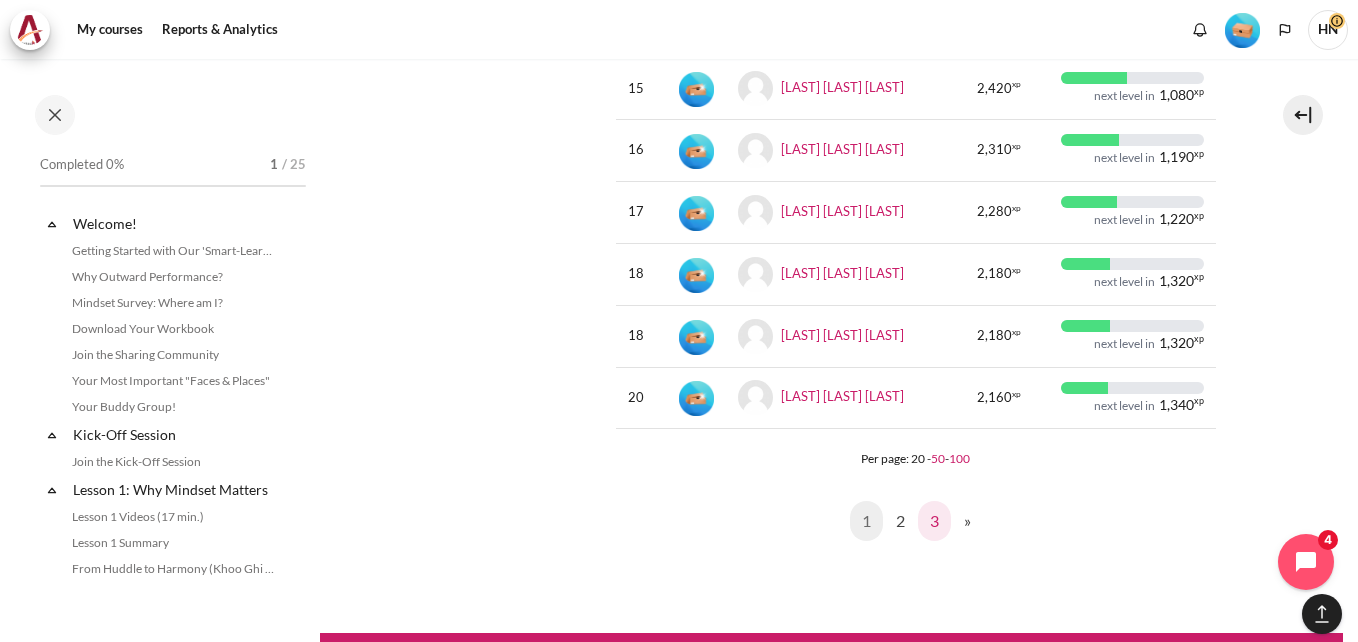 click on "3" at bounding box center [934, 521] 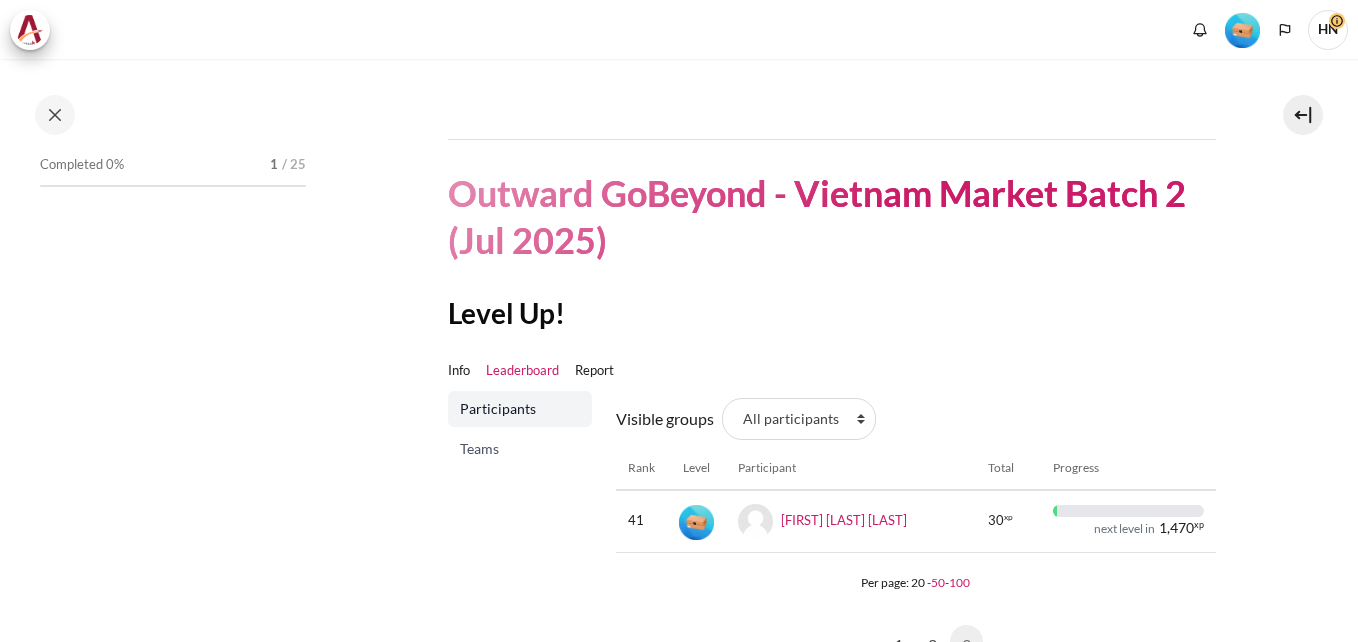 scroll, scrollTop: 0, scrollLeft: 0, axis: both 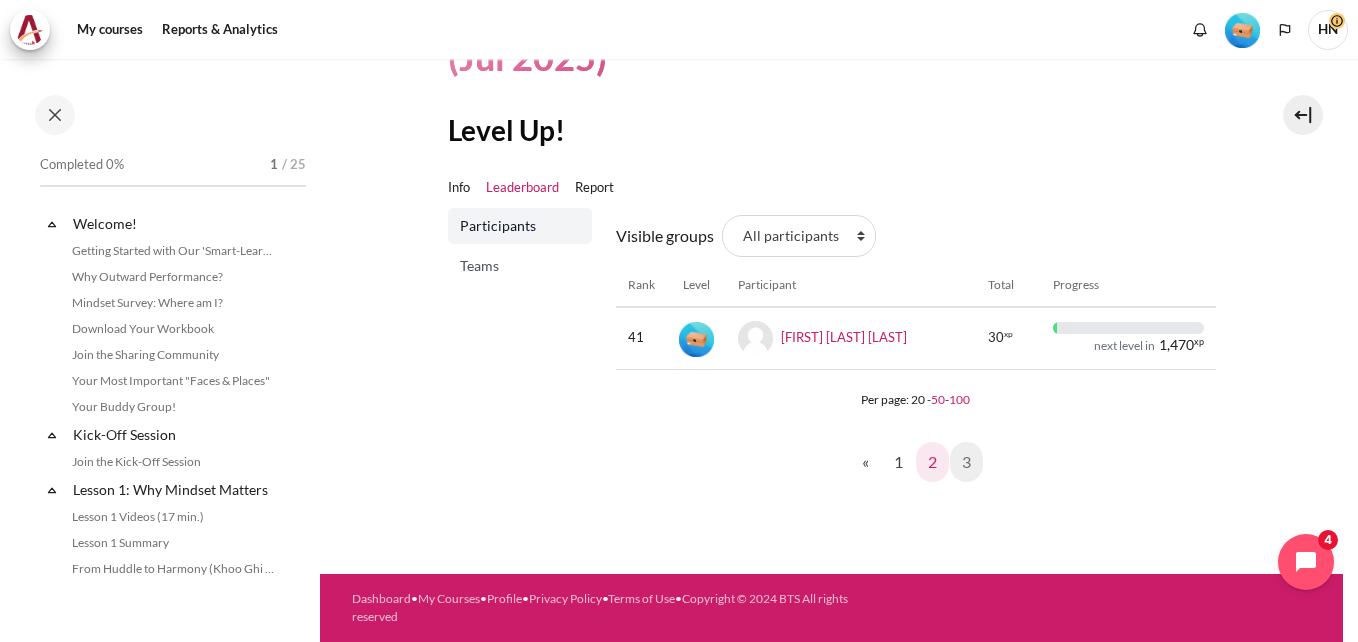 click on "2" at bounding box center (932, 462) 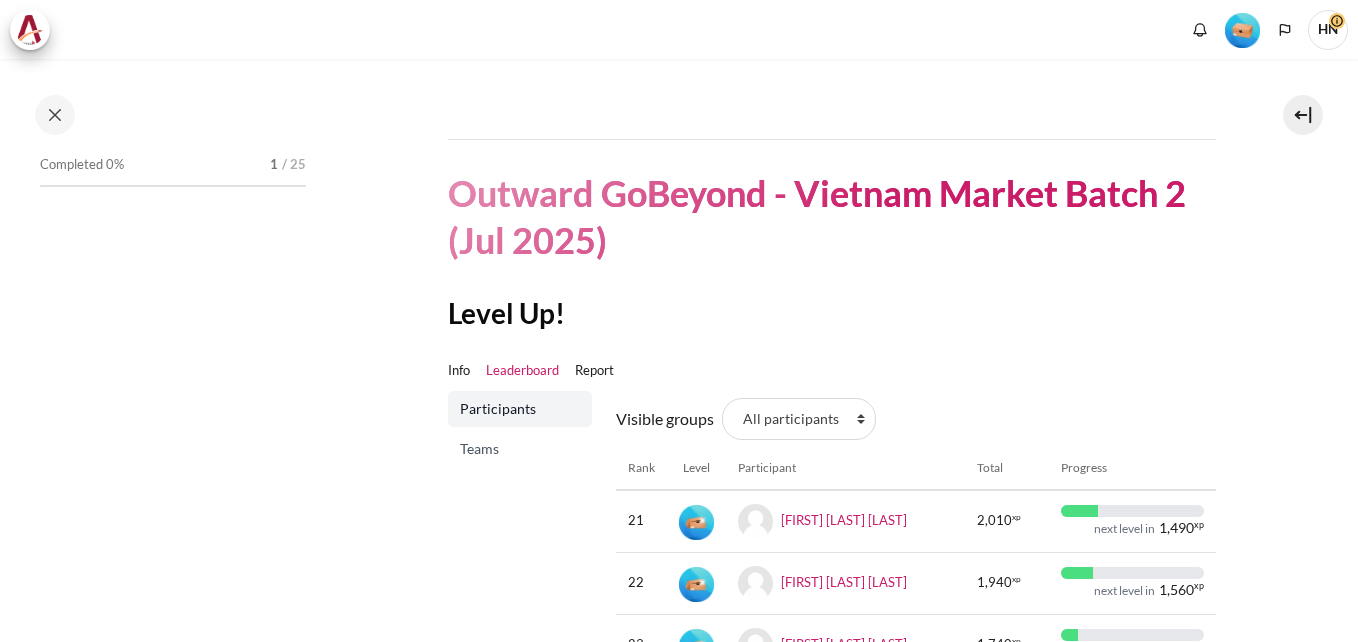 scroll, scrollTop: 0, scrollLeft: 0, axis: both 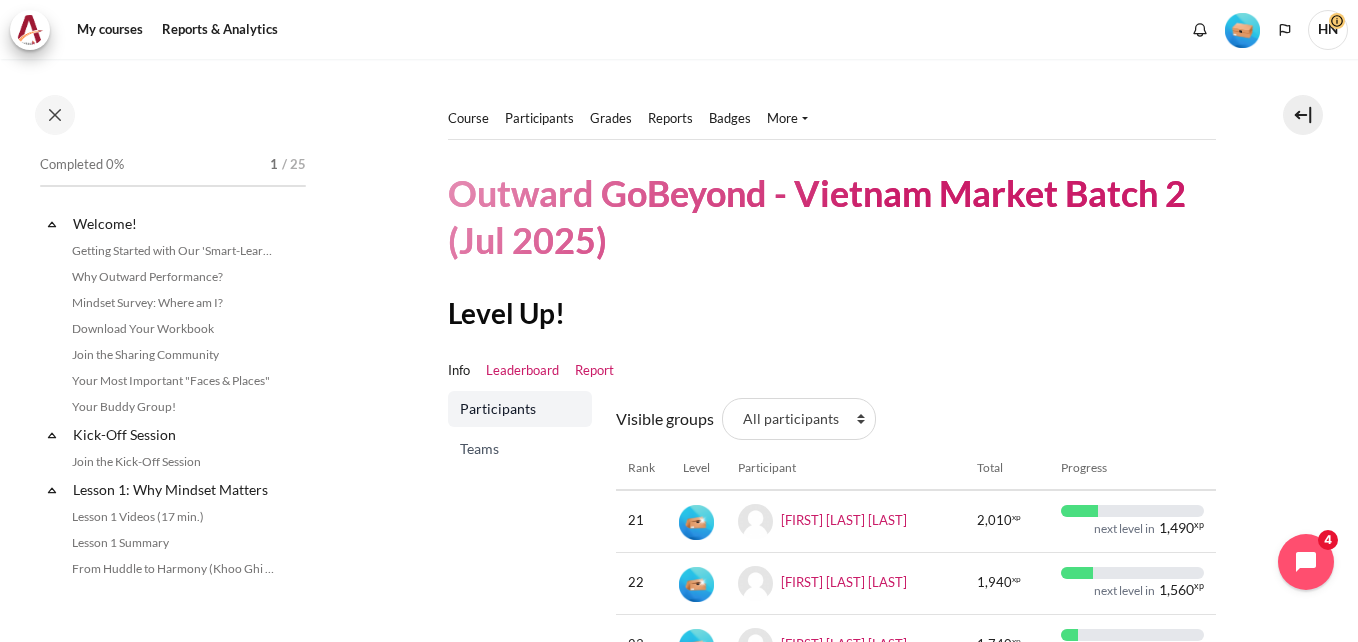 click on "Report" at bounding box center (594, 371) 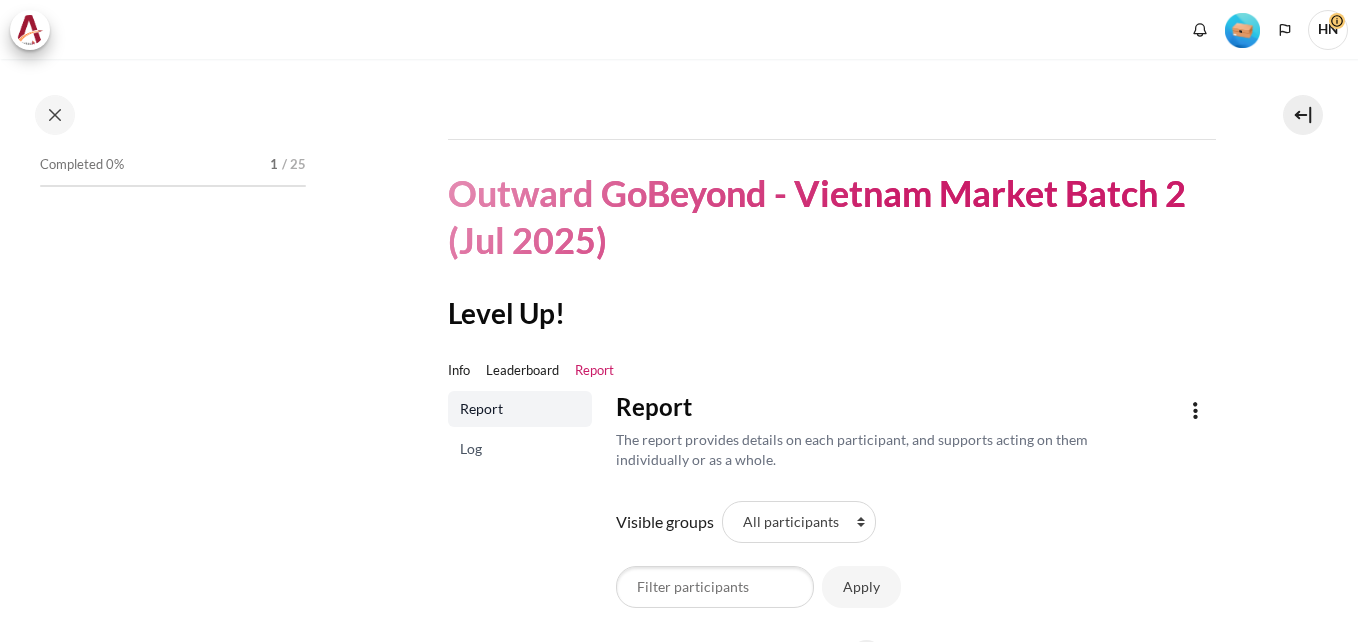 scroll, scrollTop: 0, scrollLeft: 0, axis: both 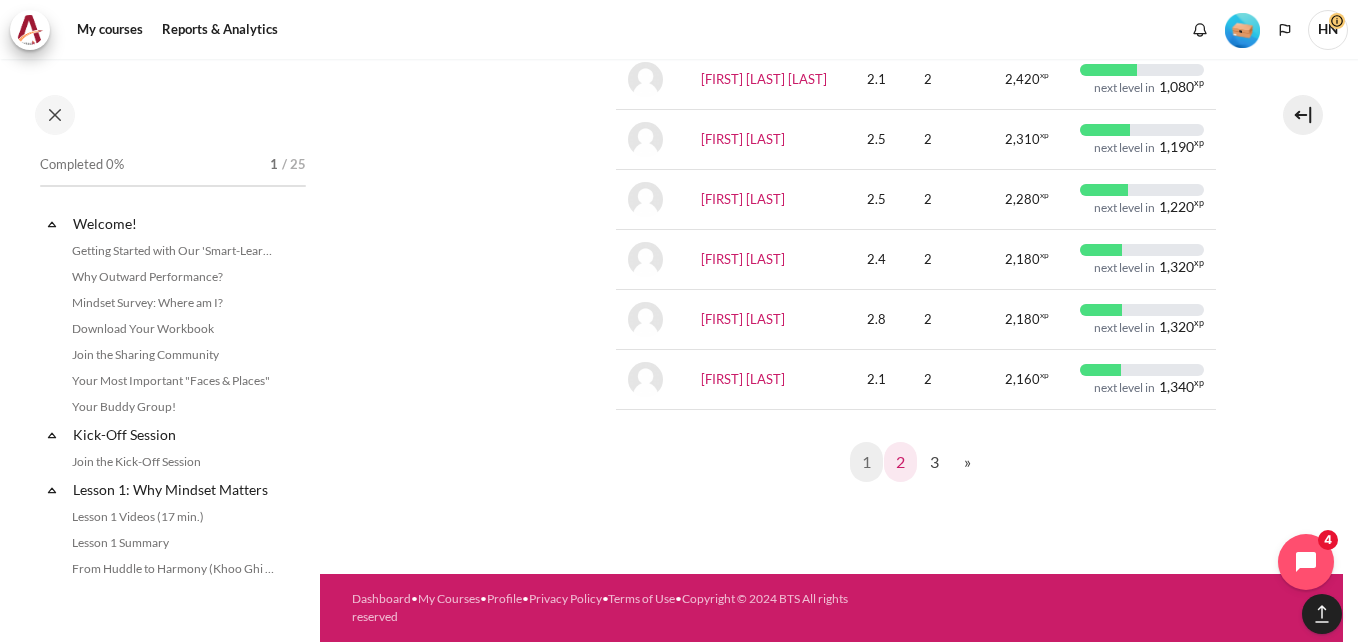 click on "2" at bounding box center (900, 462) 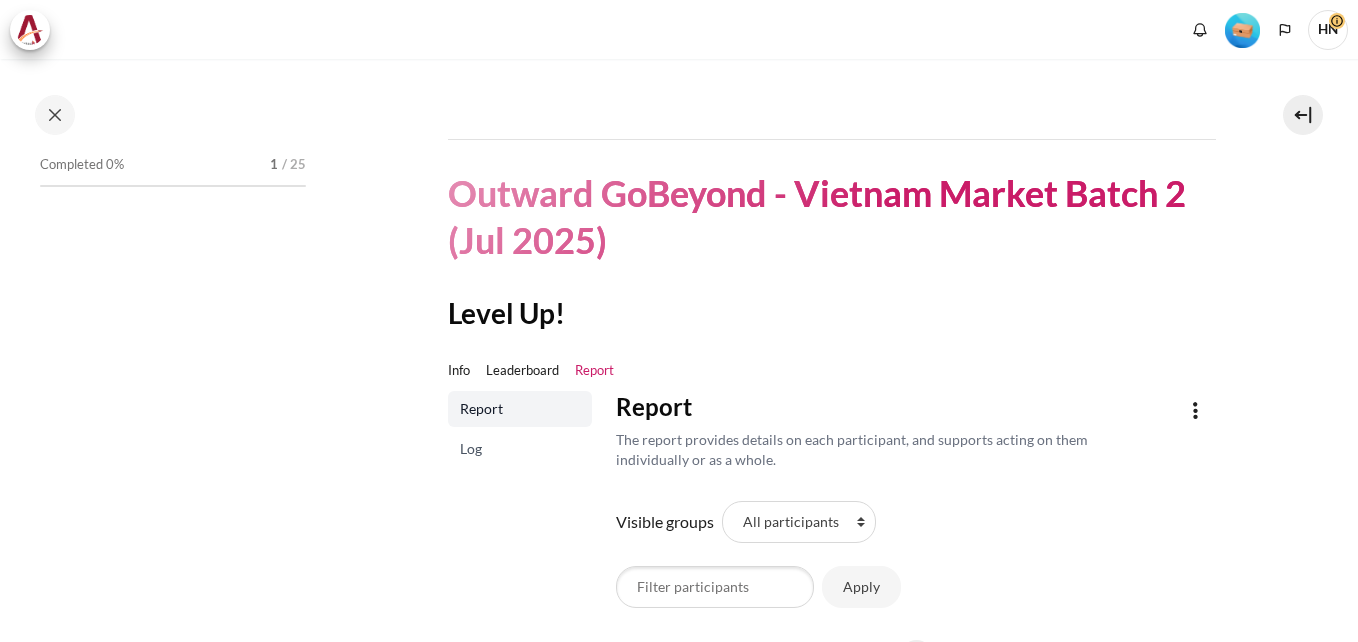 scroll, scrollTop: 0, scrollLeft: 0, axis: both 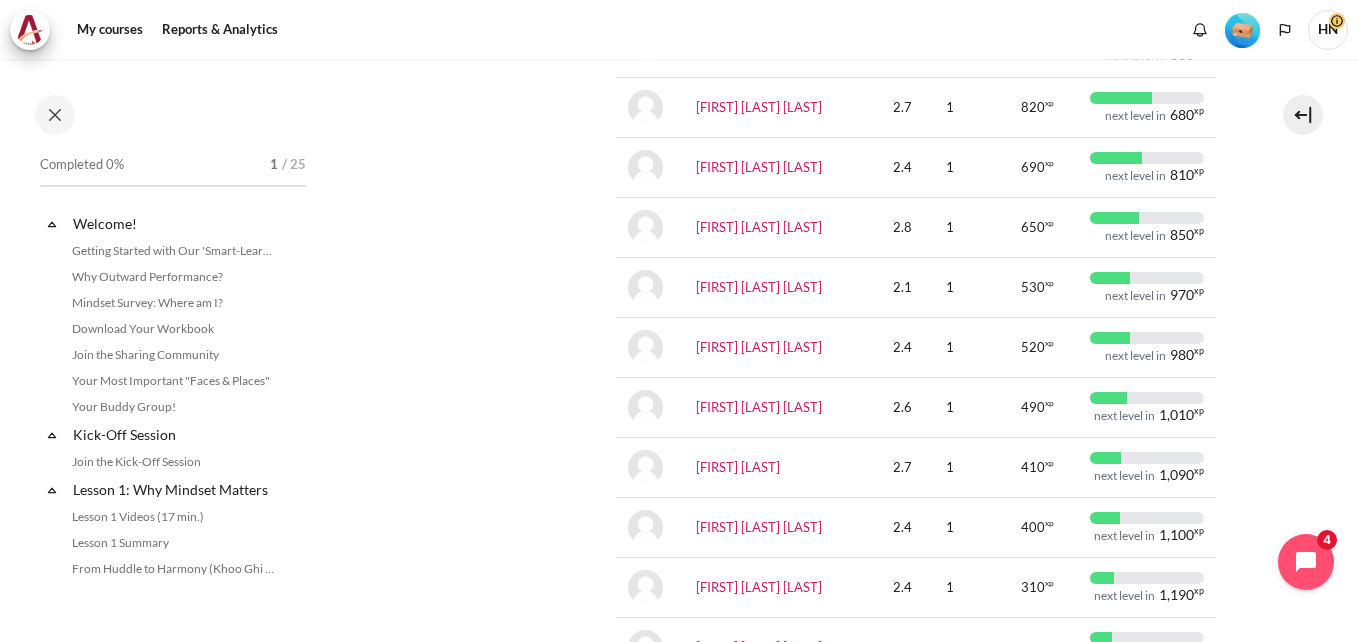 click on "Report
Log" at bounding box center (520, 127) 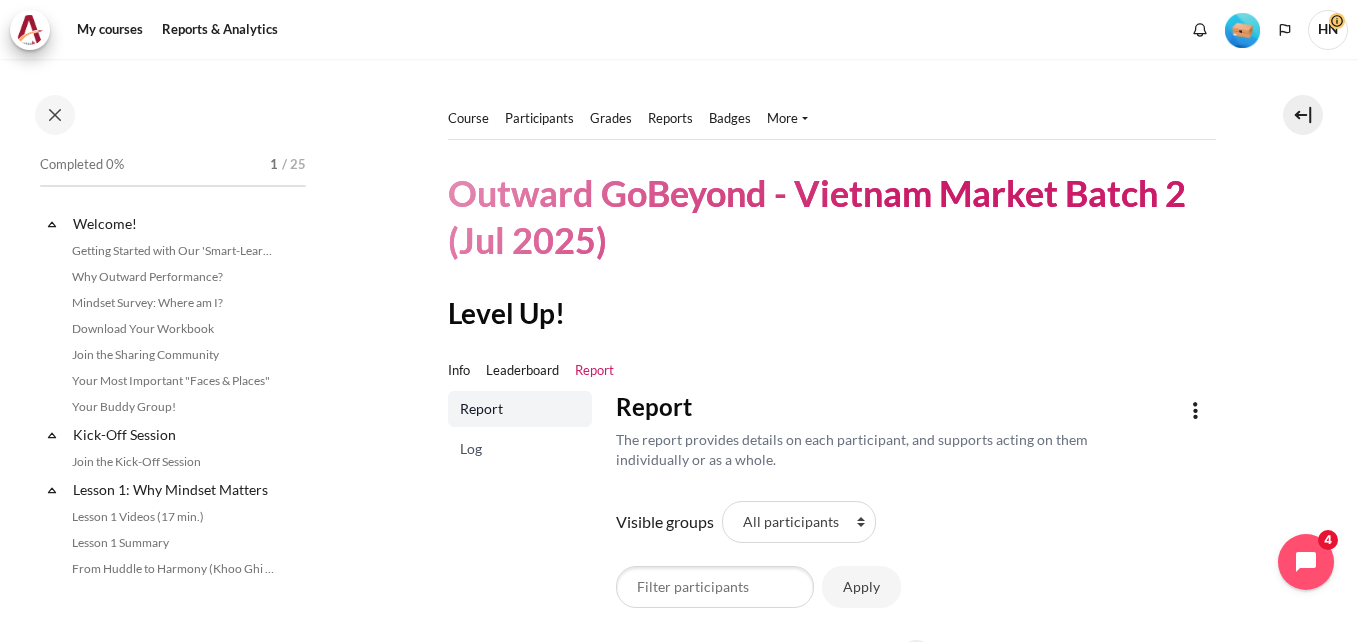 scroll, scrollTop: 100, scrollLeft: 0, axis: vertical 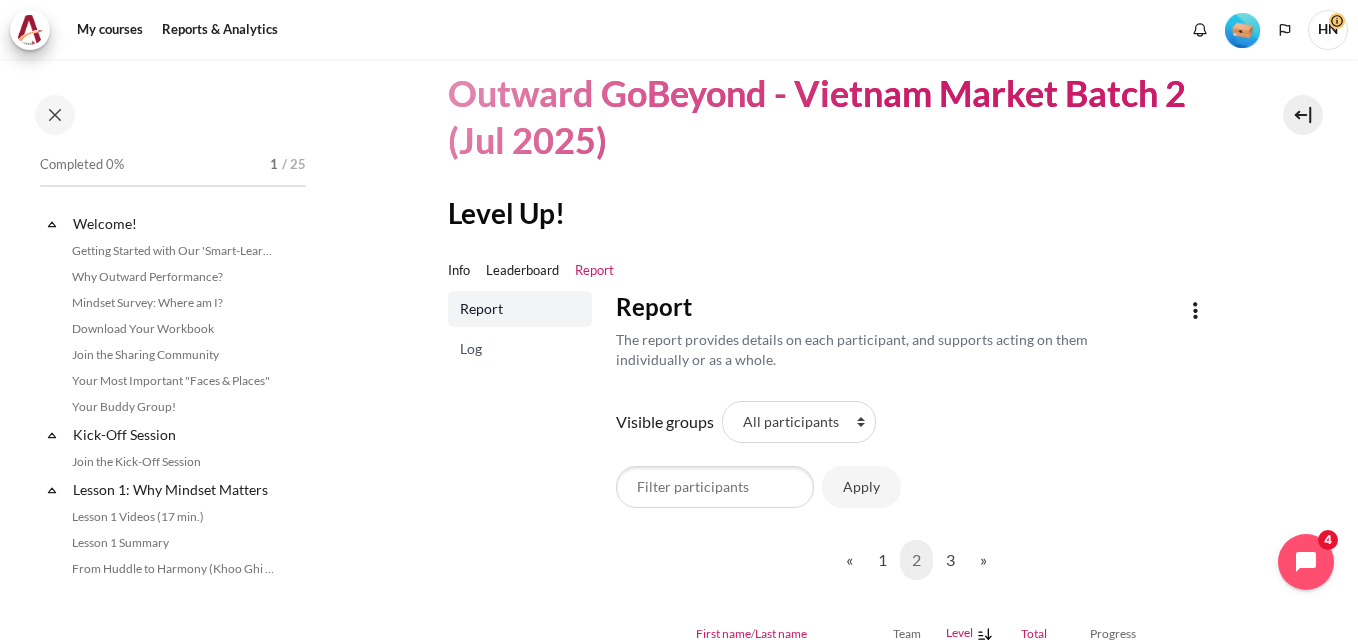 click on "Log" at bounding box center (522, 349) 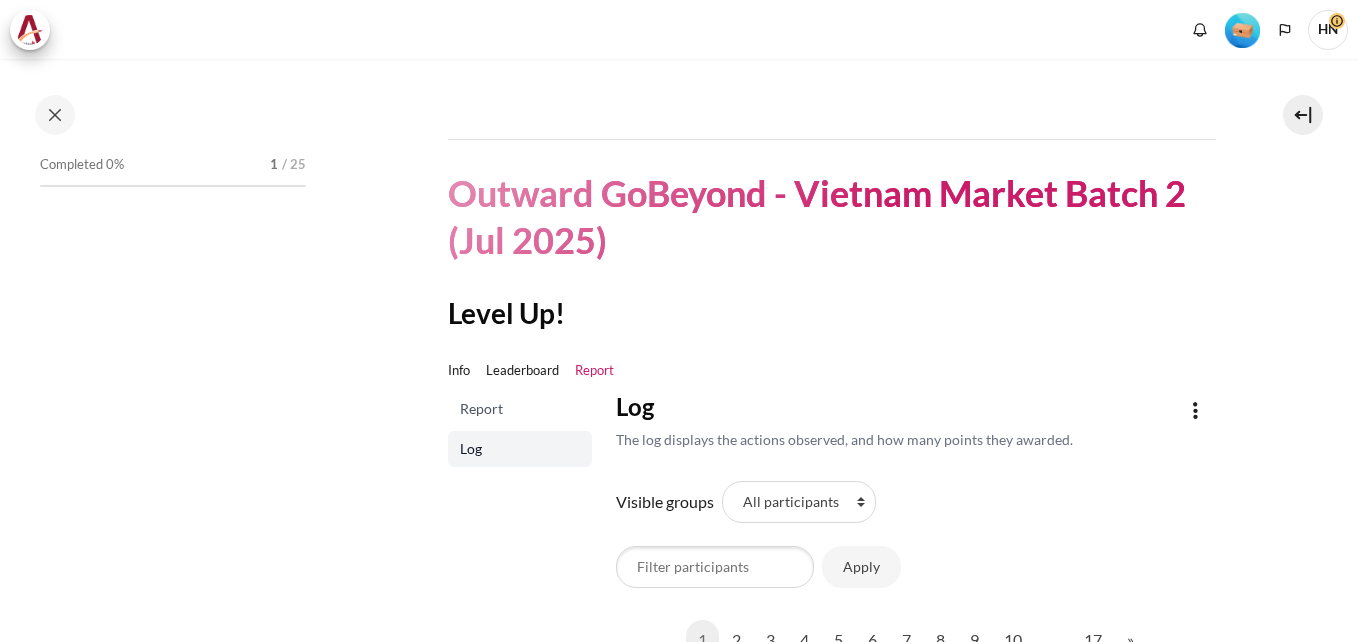 scroll, scrollTop: 0, scrollLeft: 0, axis: both 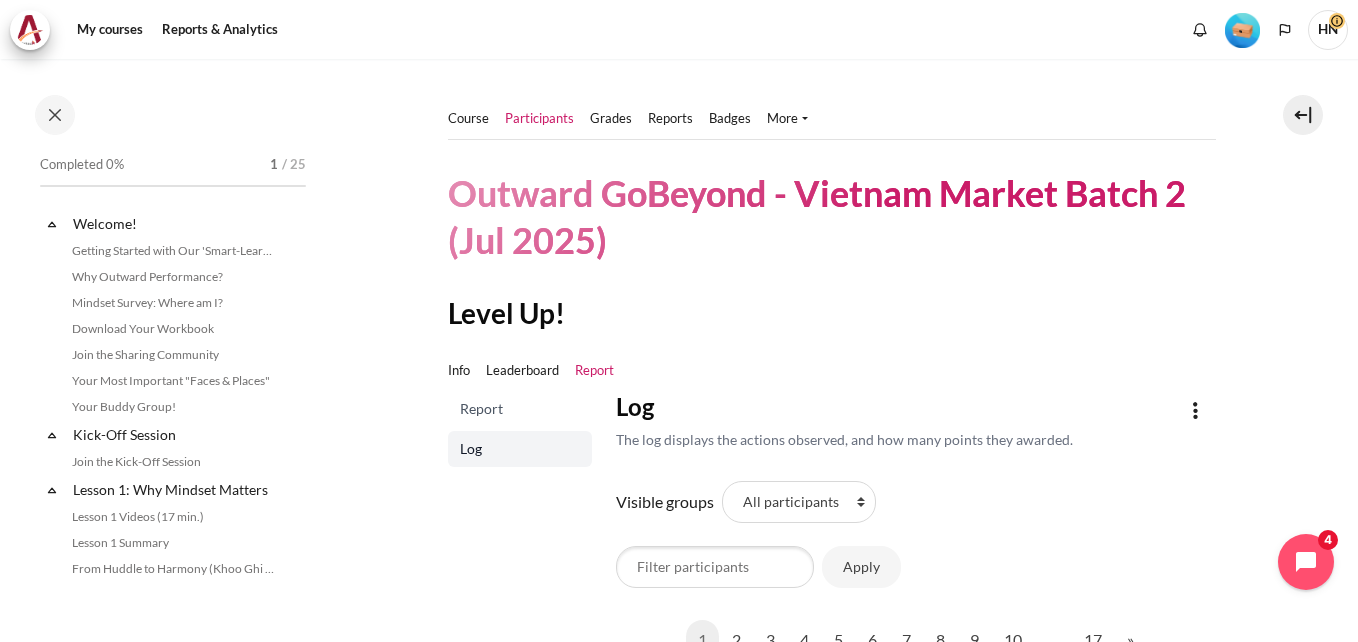 click on "Participants" at bounding box center [539, 119] 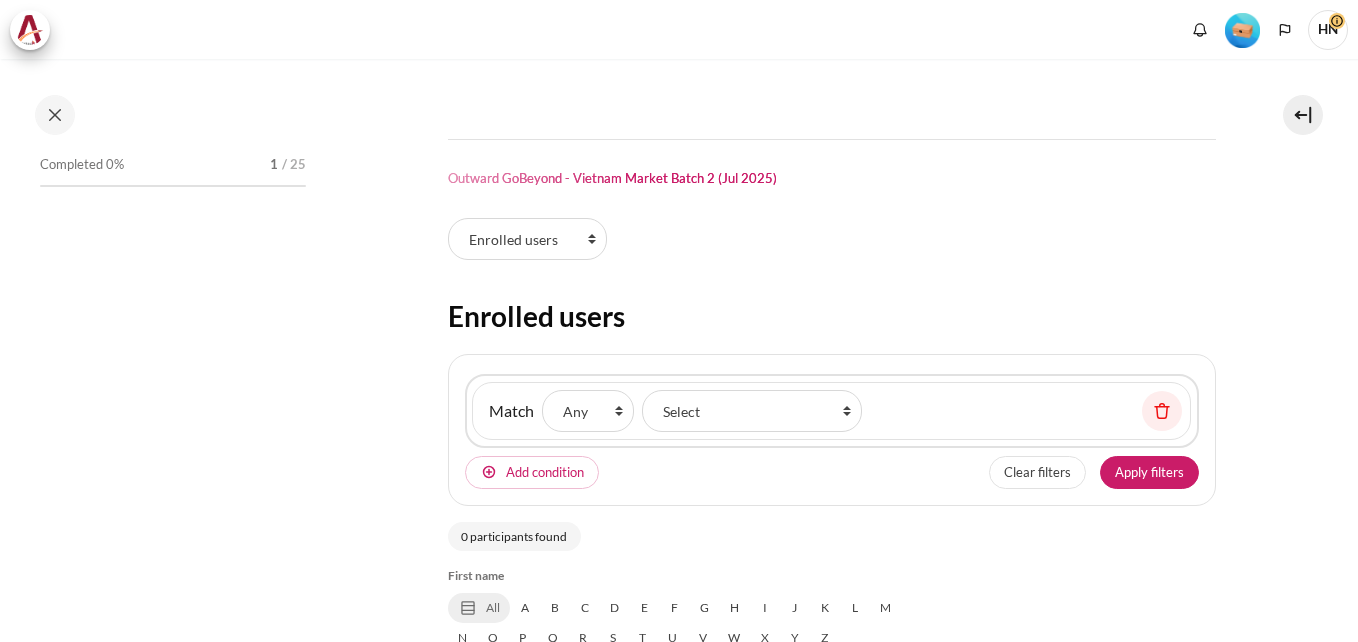 scroll, scrollTop: 0, scrollLeft: 0, axis: both 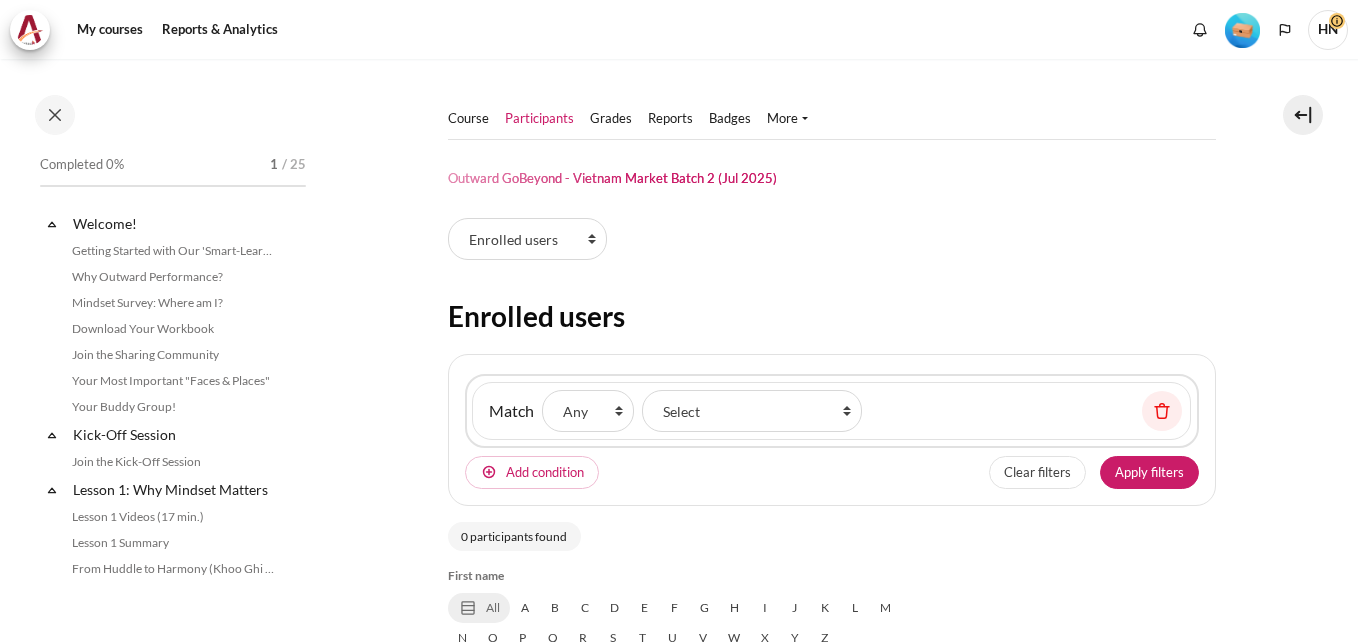 select on "groups" 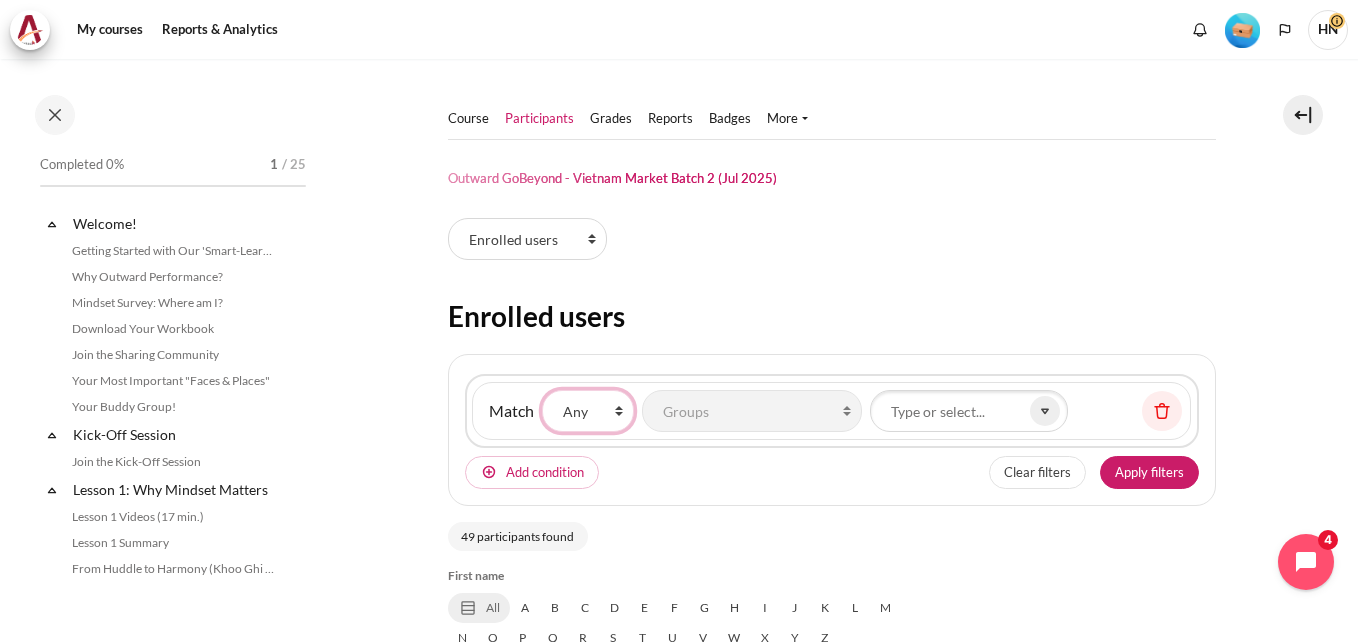 click on "None
Any
All" at bounding box center (588, 411) 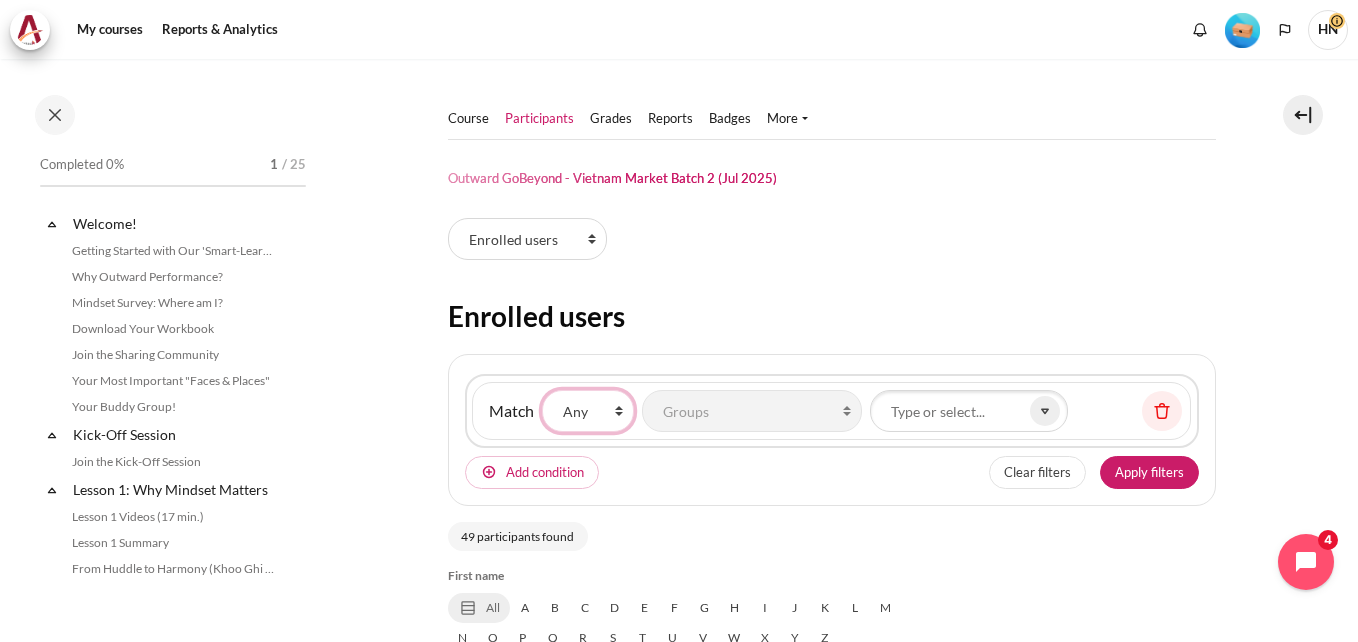 select on "2" 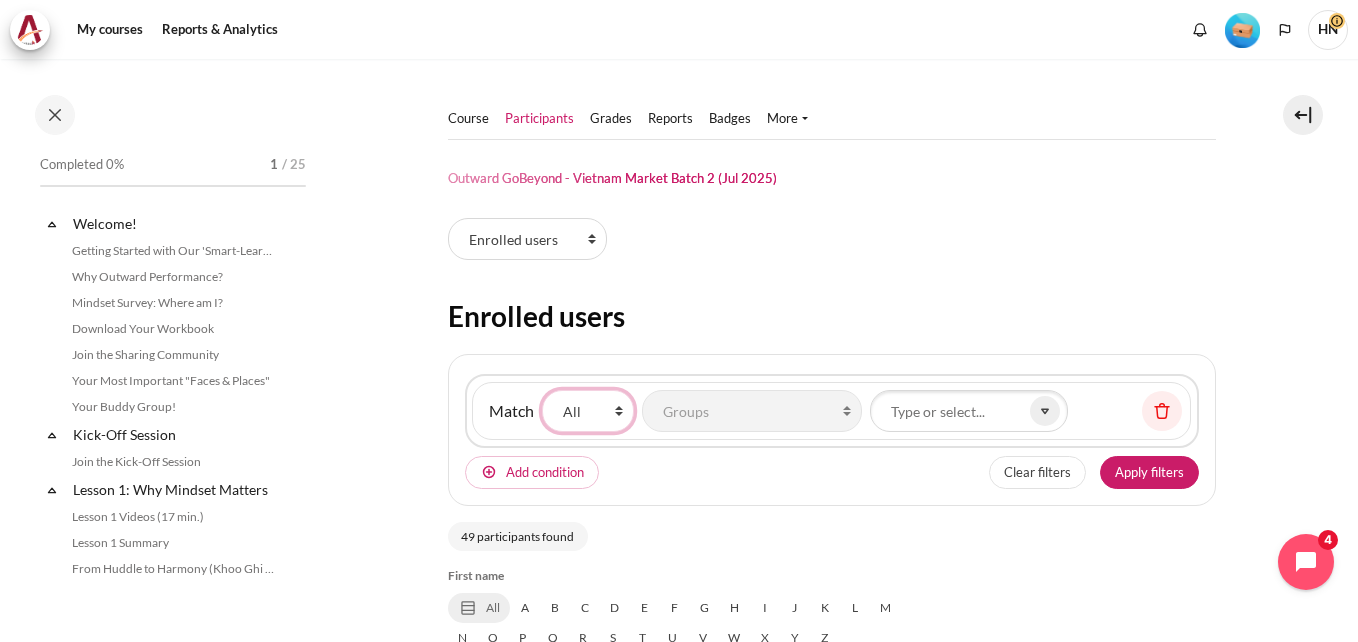 click on "None
Any
All" at bounding box center (588, 411) 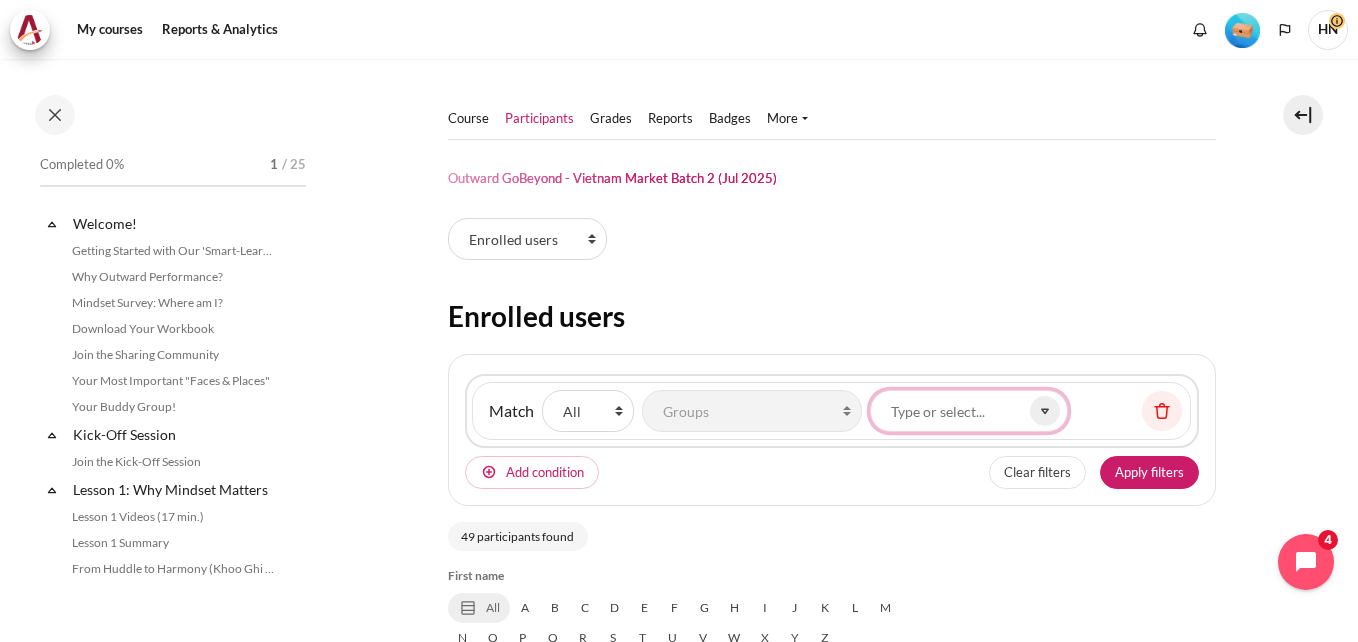 click on "Groups" at bounding box center [969, 411] 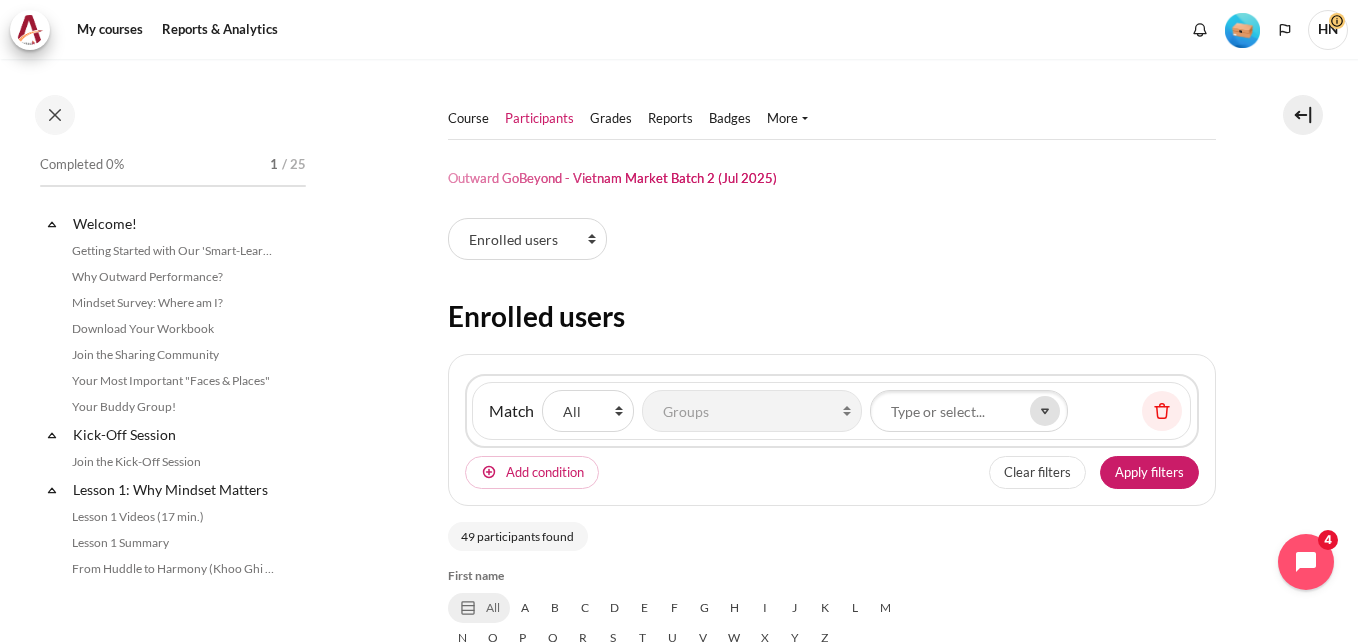 click 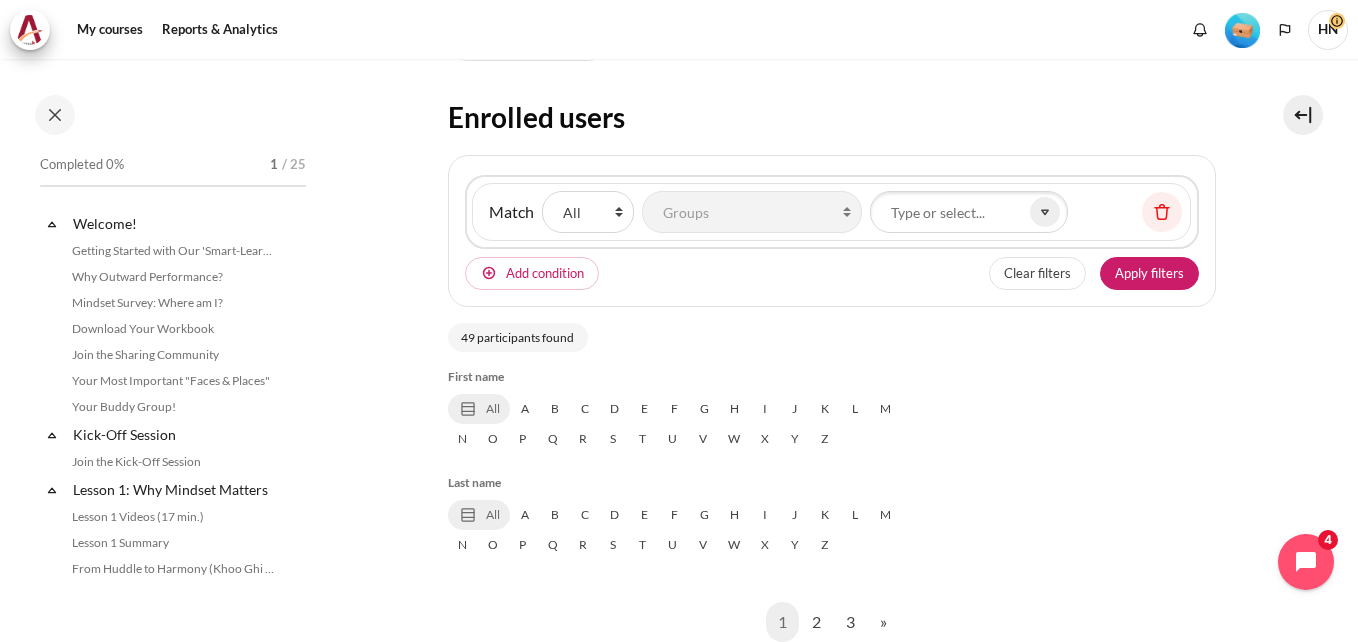 scroll, scrollTop: 200, scrollLeft: 0, axis: vertical 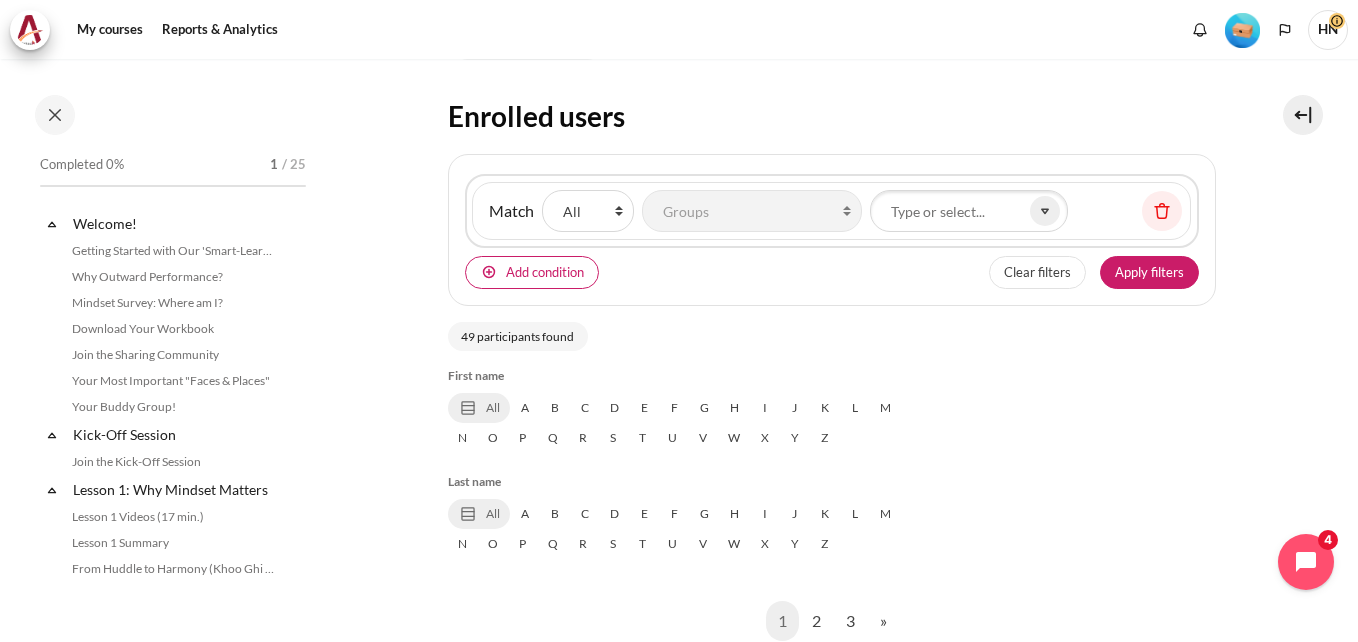 click on "Add condition" at bounding box center [545, 273] 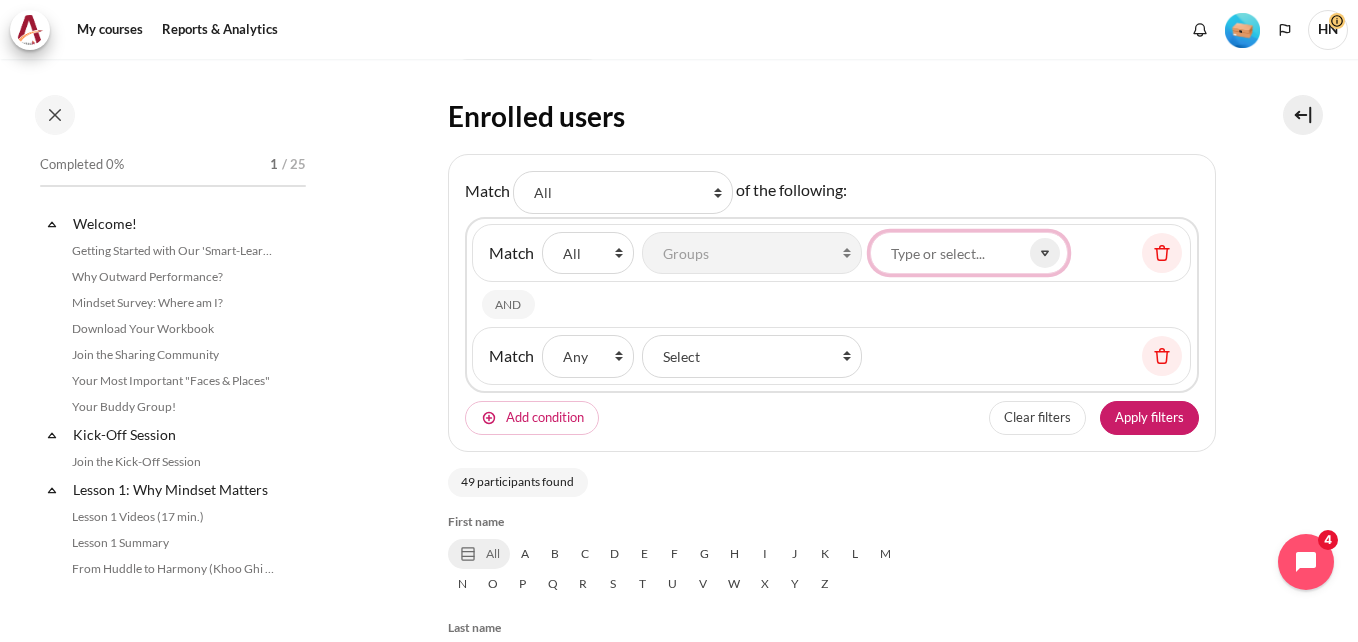 click on "Groups" at bounding box center (969, 253) 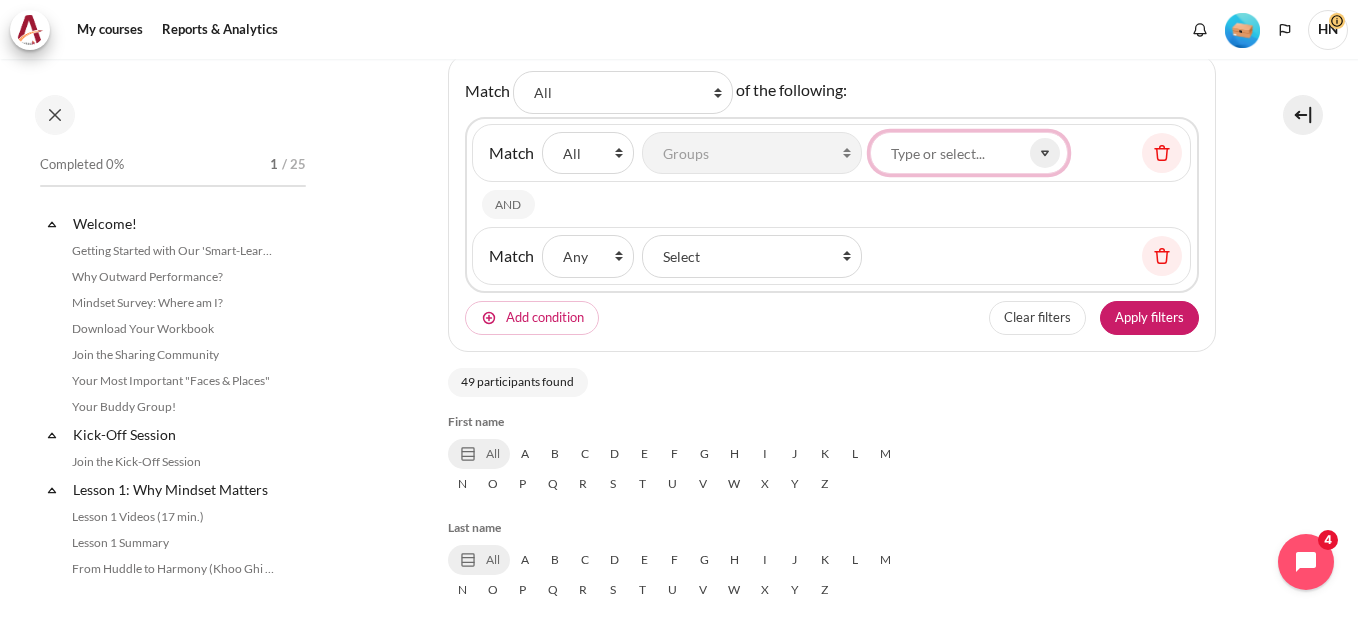 scroll, scrollTop: 0, scrollLeft: 0, axis: both 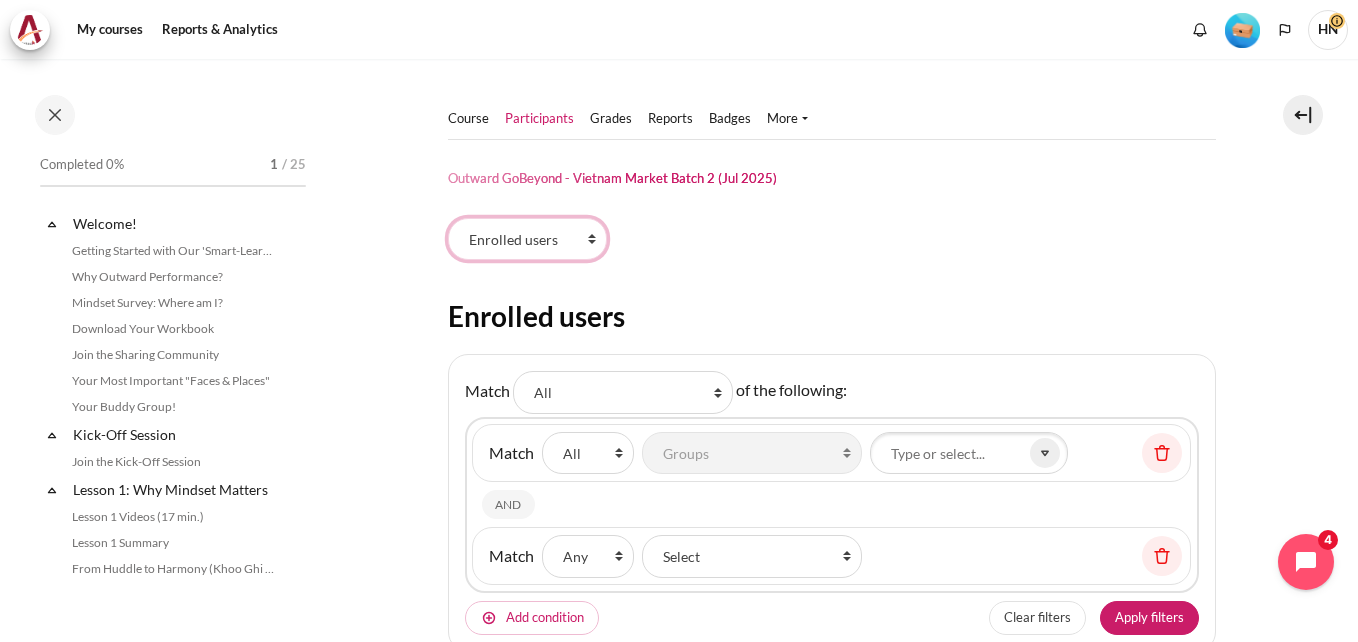 click on "Enrolled users
Permissions" at bounding box center [527, 239] 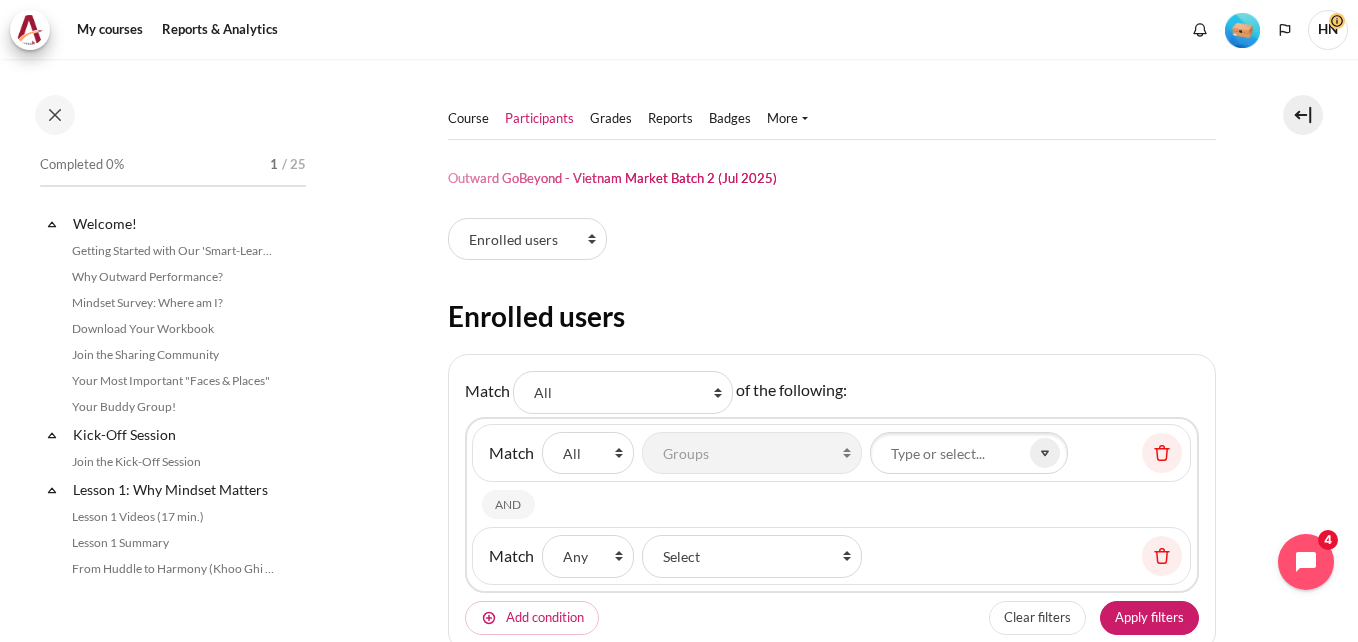 click on "Participants tertiary navigation.
Enrolled users
Permissions
Enrolled users
Match
None
Any
All
of the following:
Filter 1
Match
None
Any All" at bounding box center [832, 1401] 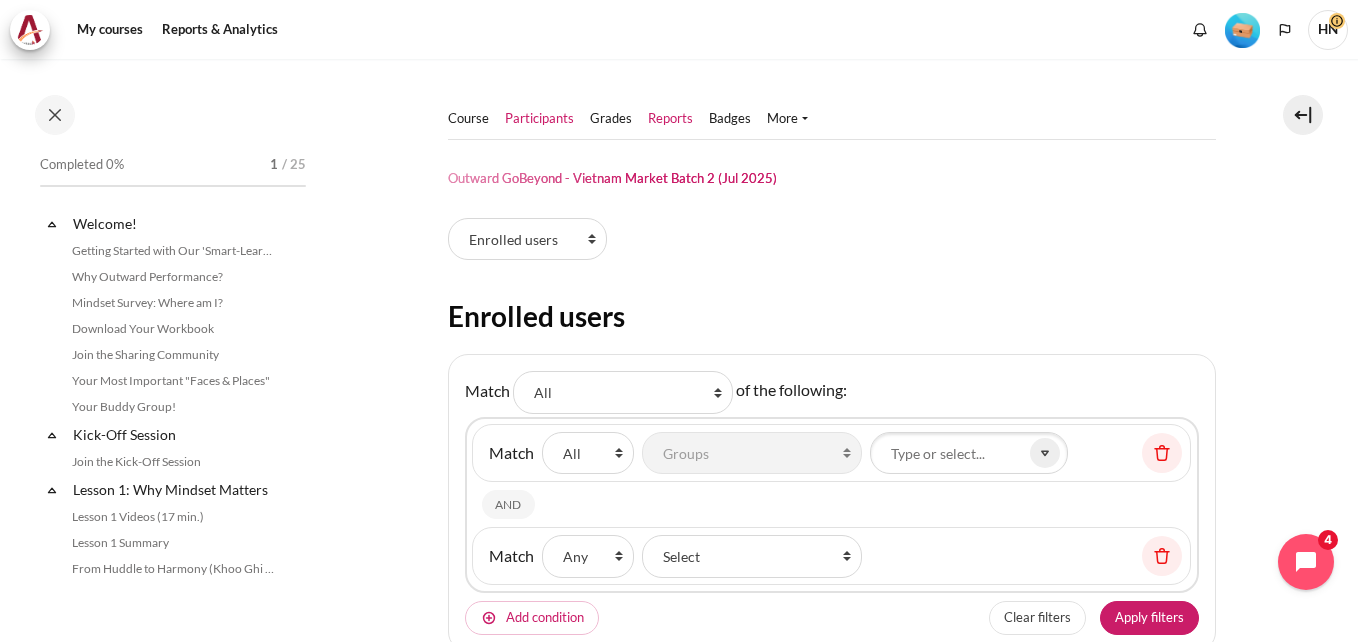 click on "Reports" at bounding box center [670, 119] 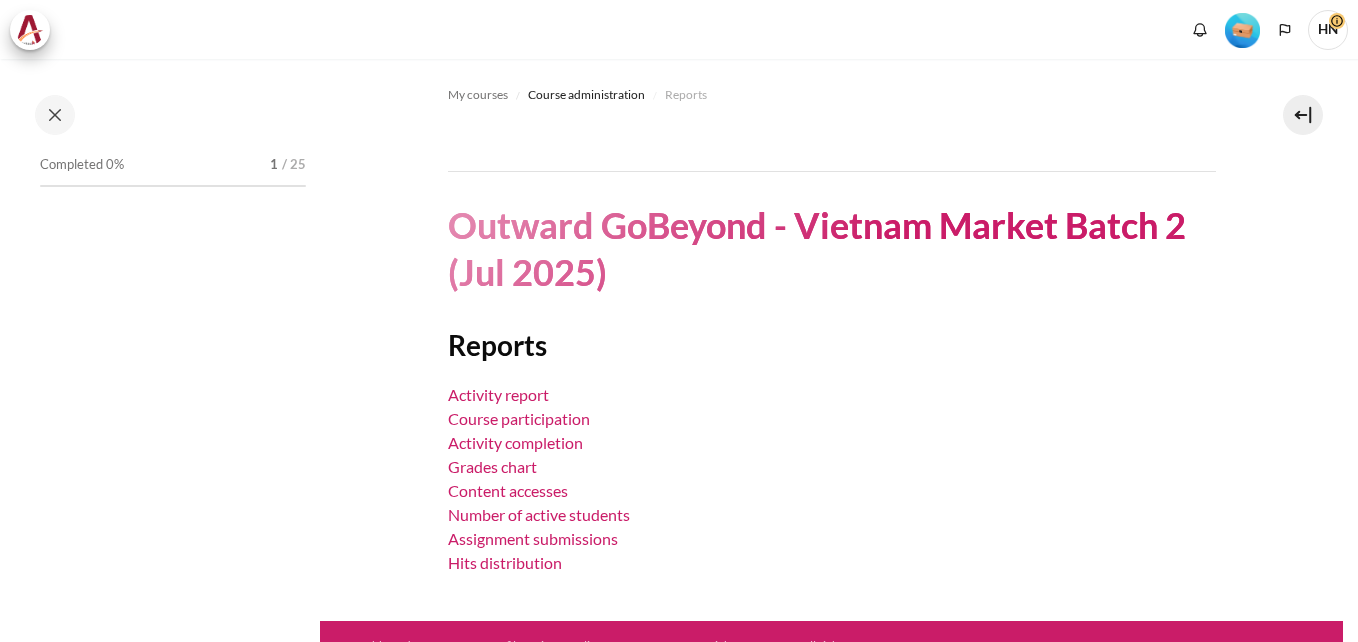 scroll, scrollTop: 0, scrollLeft: 0, axis: both 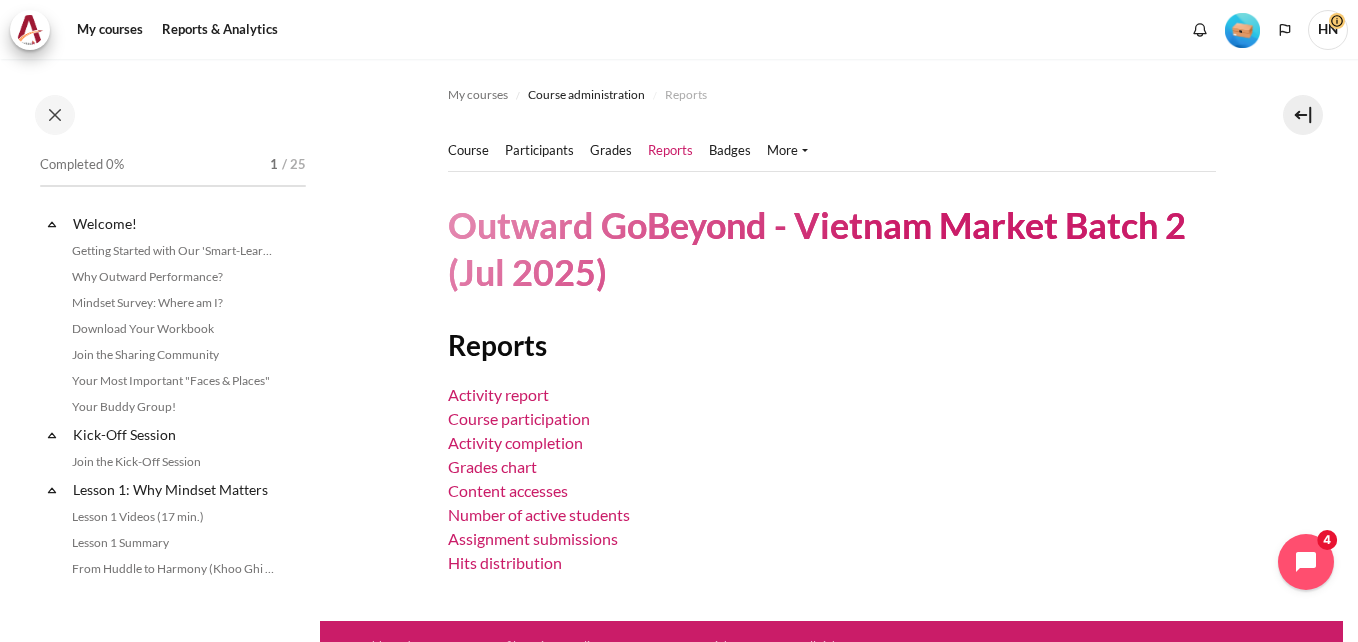 click on "Reports" at bounding box center [832, 345] 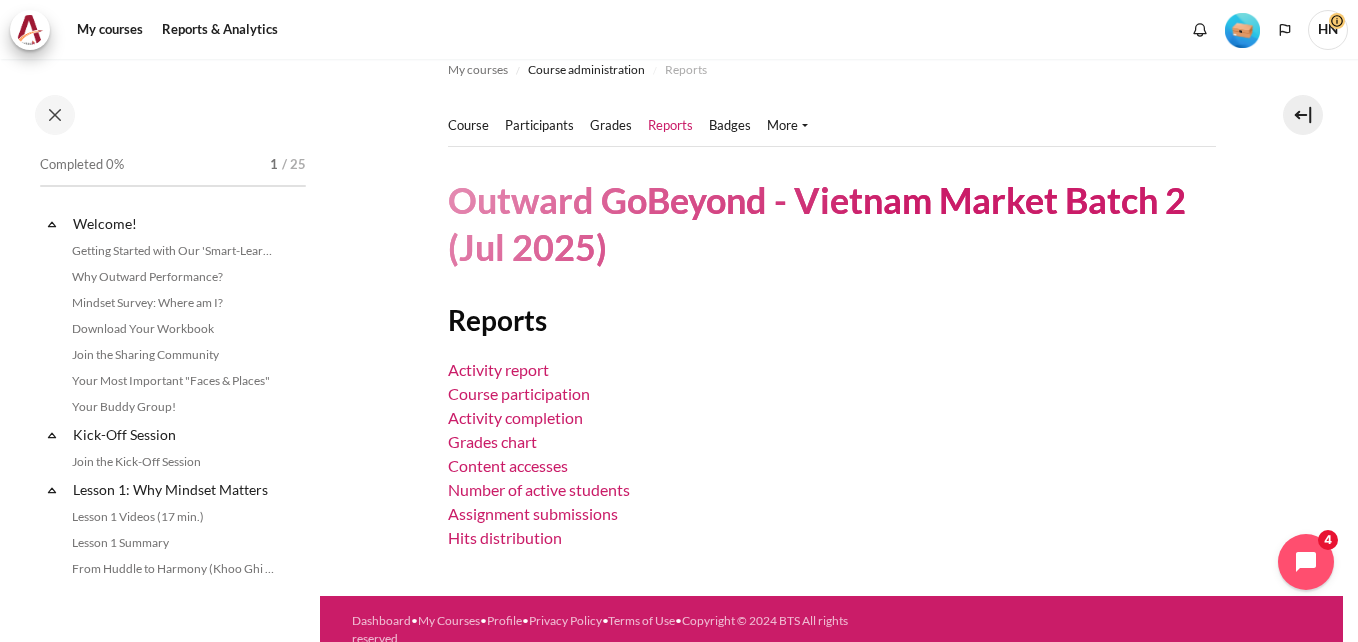 scroll, scrollTop: 47, scrollLeft: 0, axis: vertical 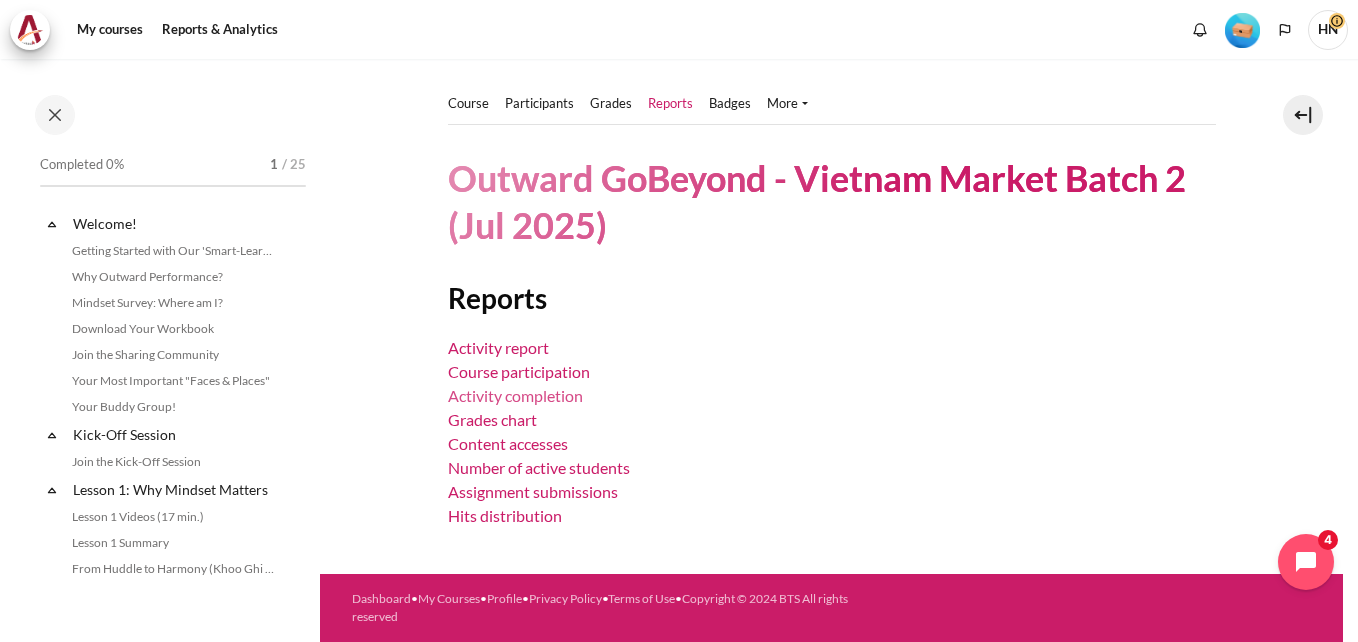 click on "Activity completion" at bounding box center [515, 395] 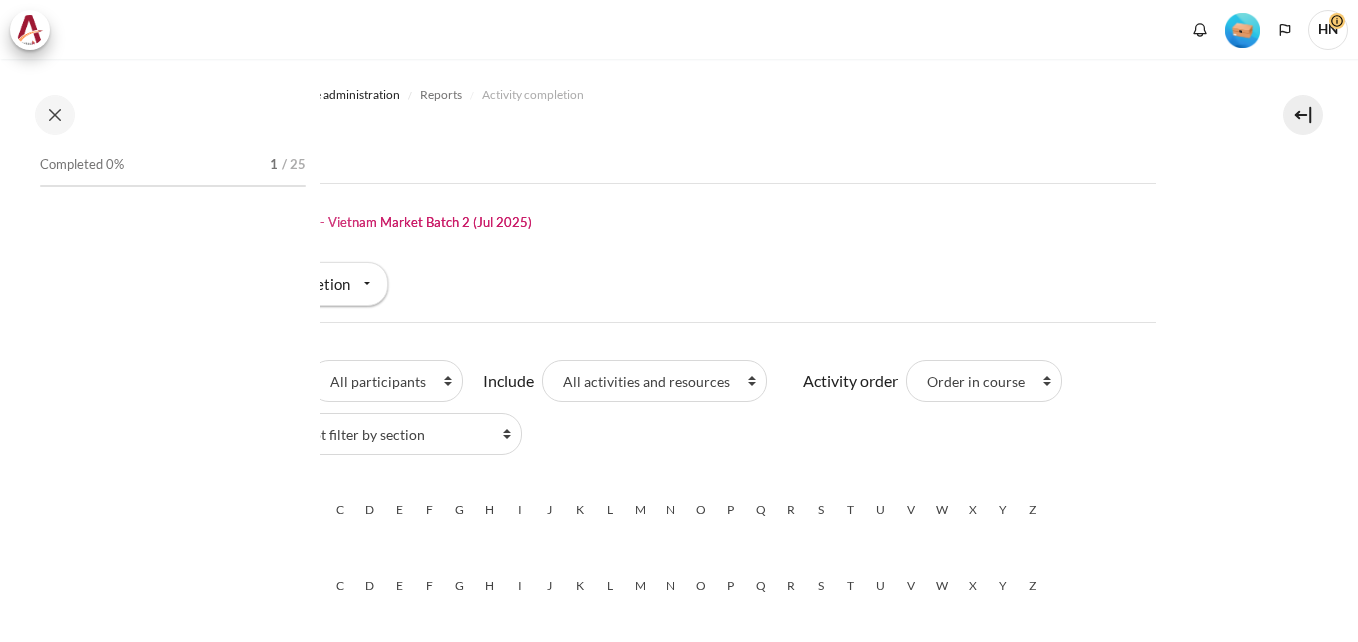 scroll, scrollTop: 0, scrollLeft: 0, axis: both 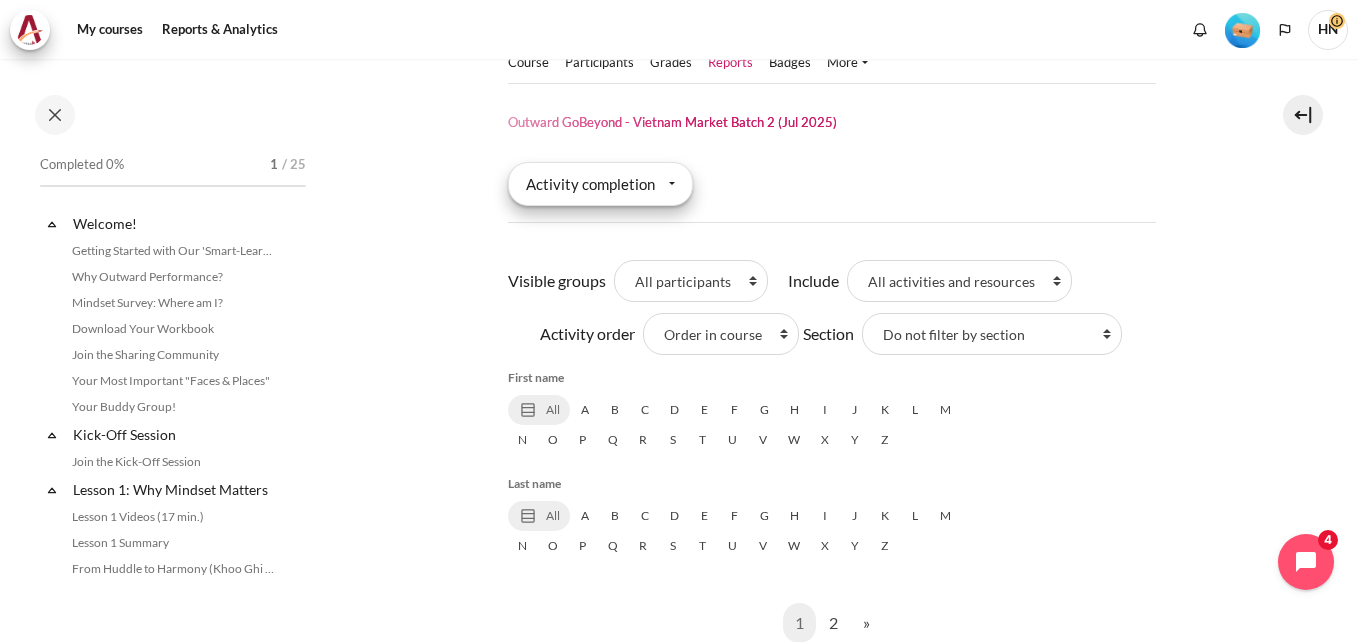 click on "Activity completion" at bounding box center (600, 184) 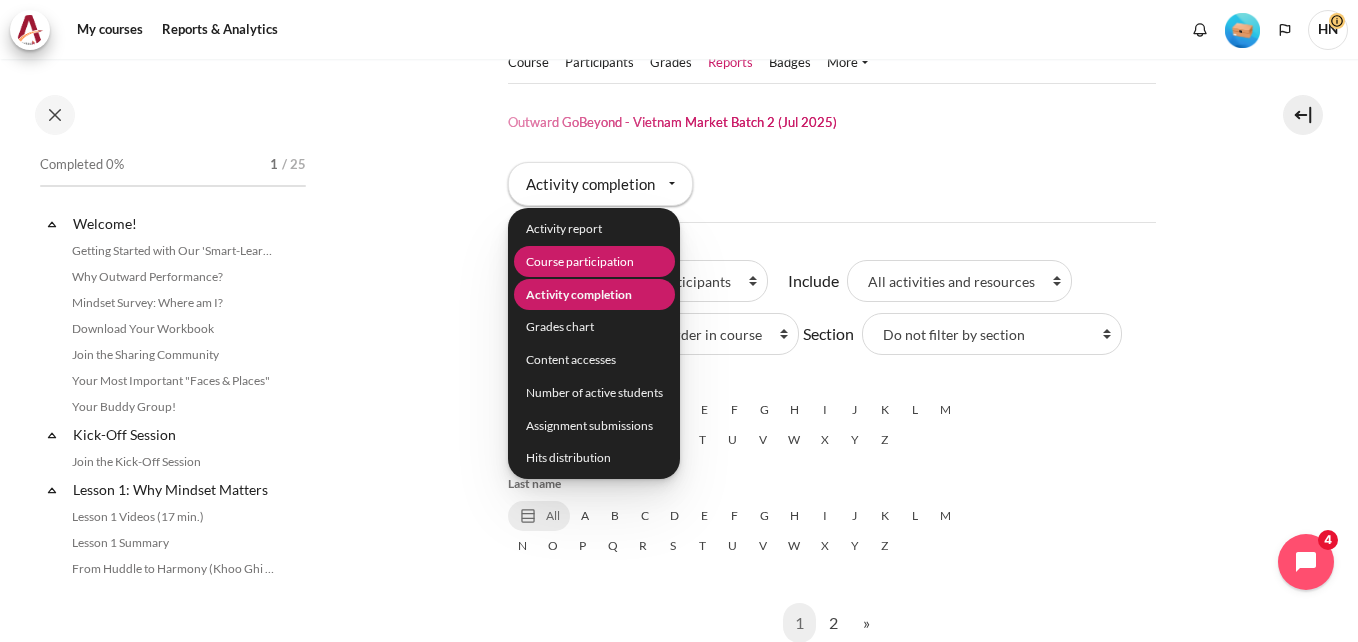 click on "Course participation" at bounding box center (593, 261) 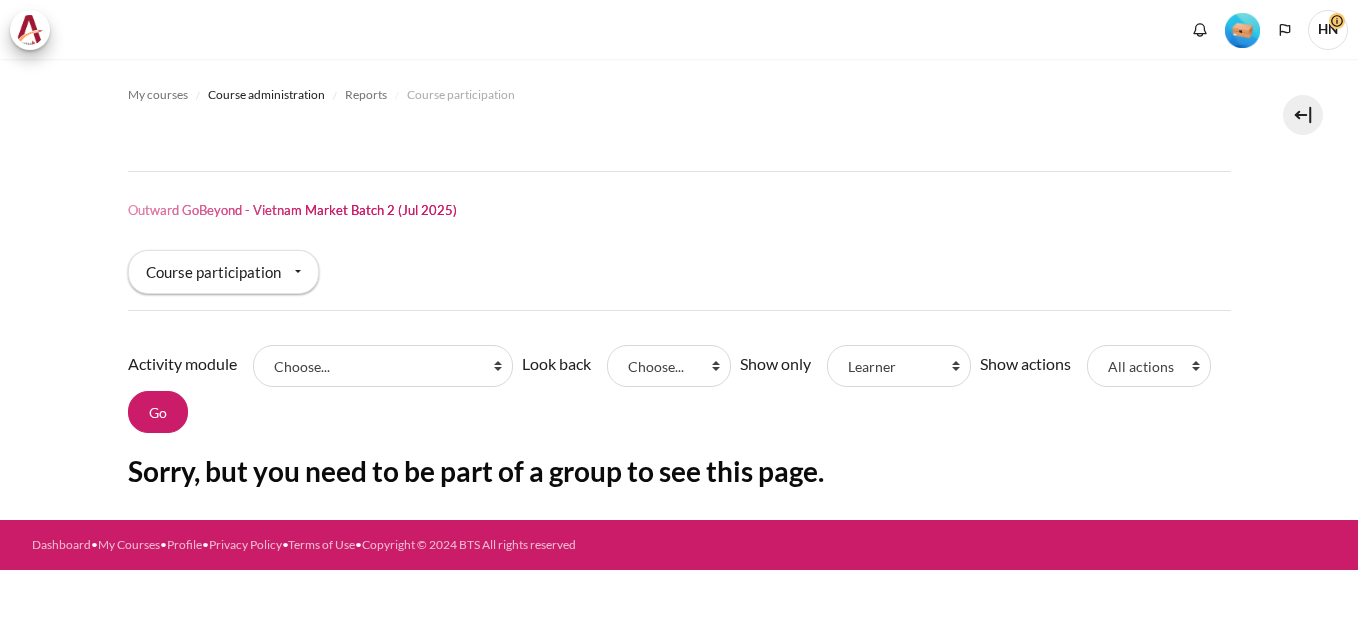 scroll, scrollTop: 0, scrollLeft: 0, axis: both 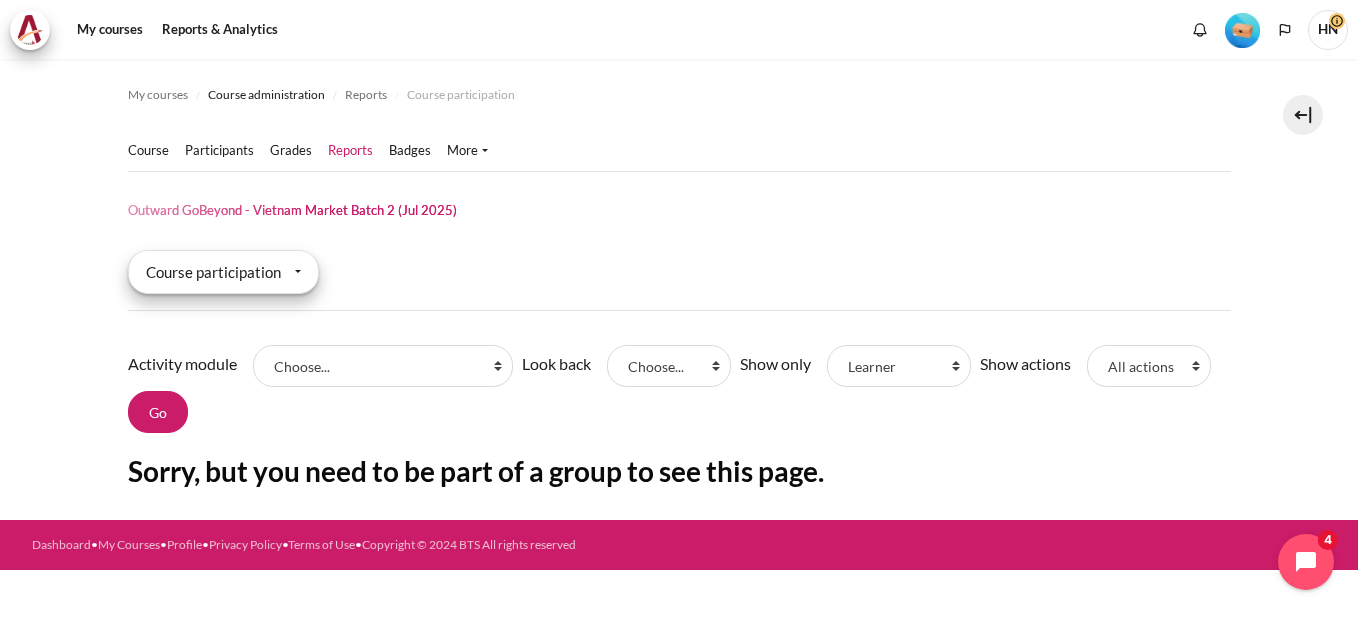 click on "Course participation" at bounding box center [223, 272] 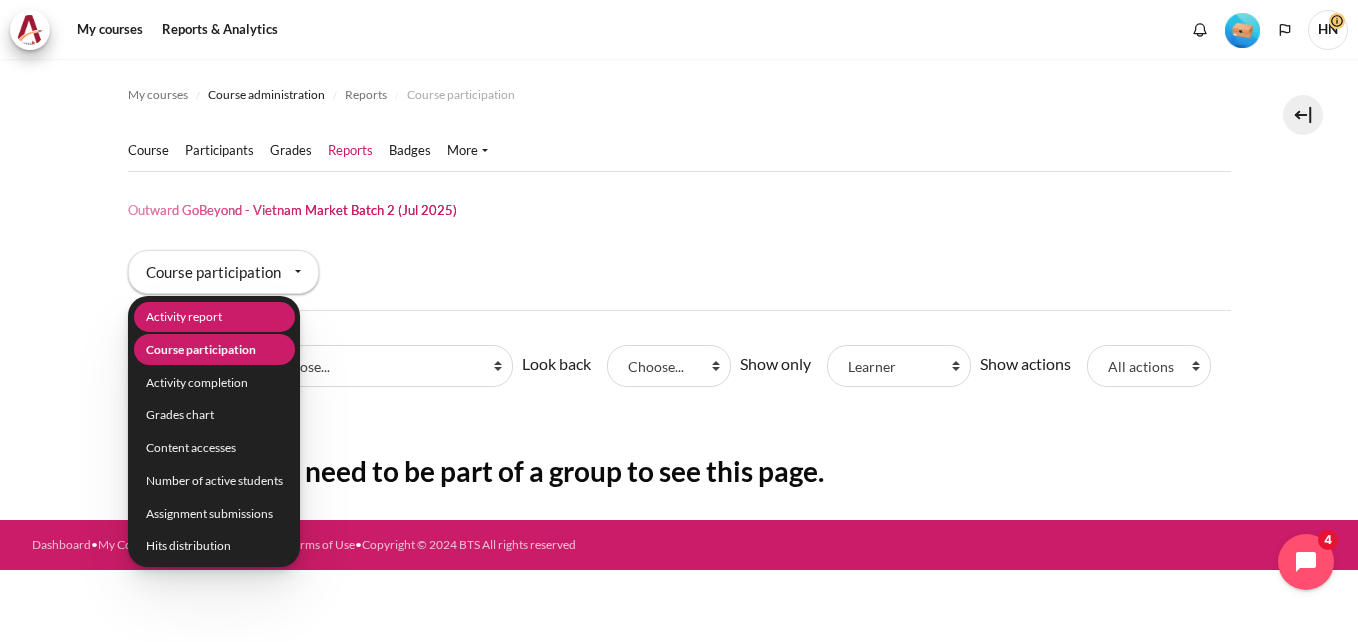 click on "Activity report" at bounding box center [213, 317] 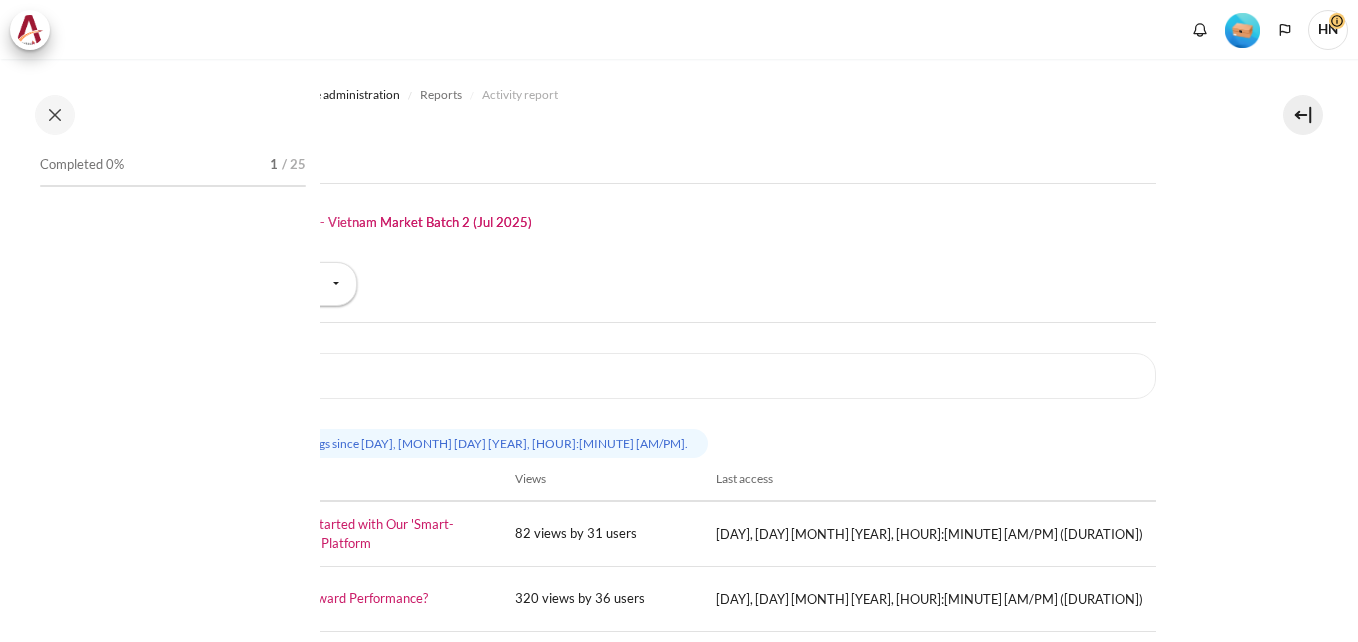 scroll, scrollTop: 0, scrollLeft: 0, axis: both 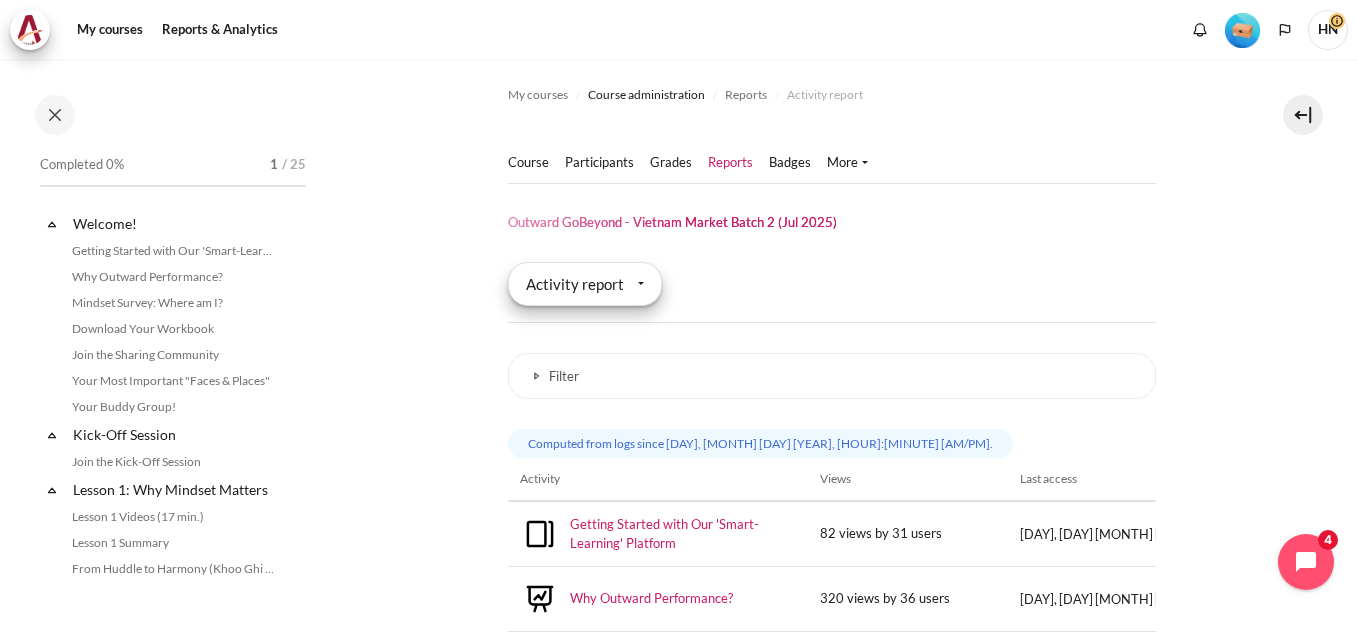 click on "Activity report" at bounding box center [585, 284] 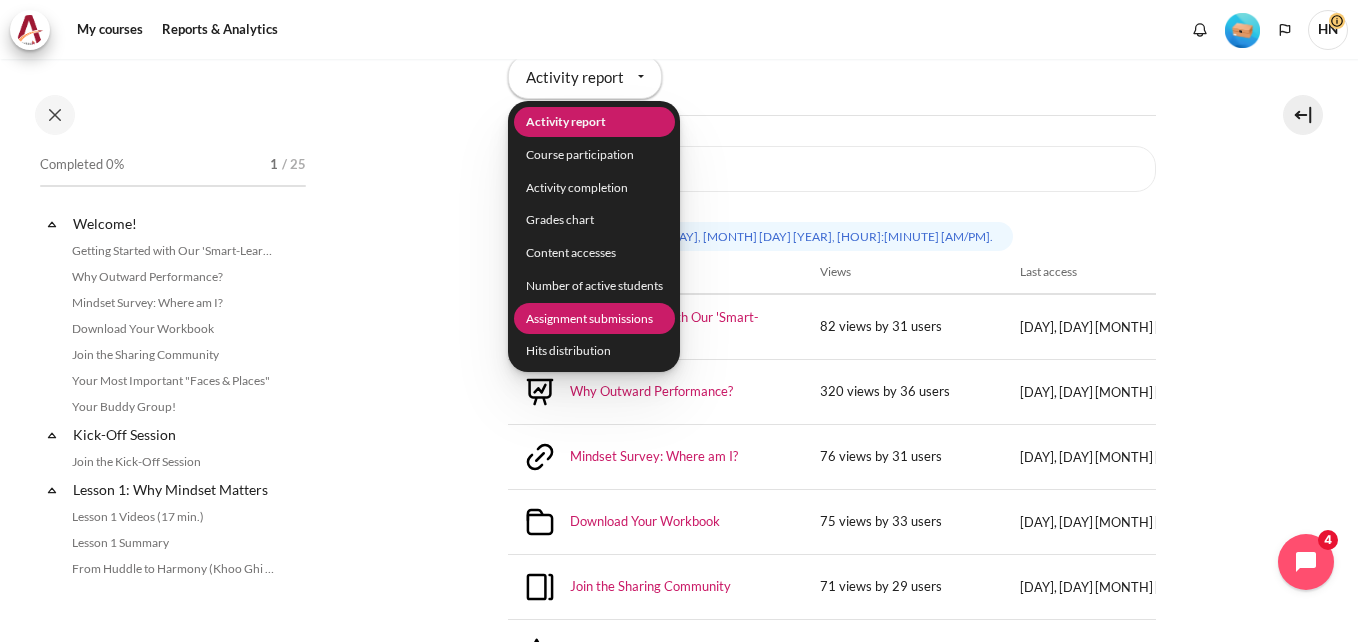 scroll, scrollTop: 100, scrollLeft: 0, axis: vertical 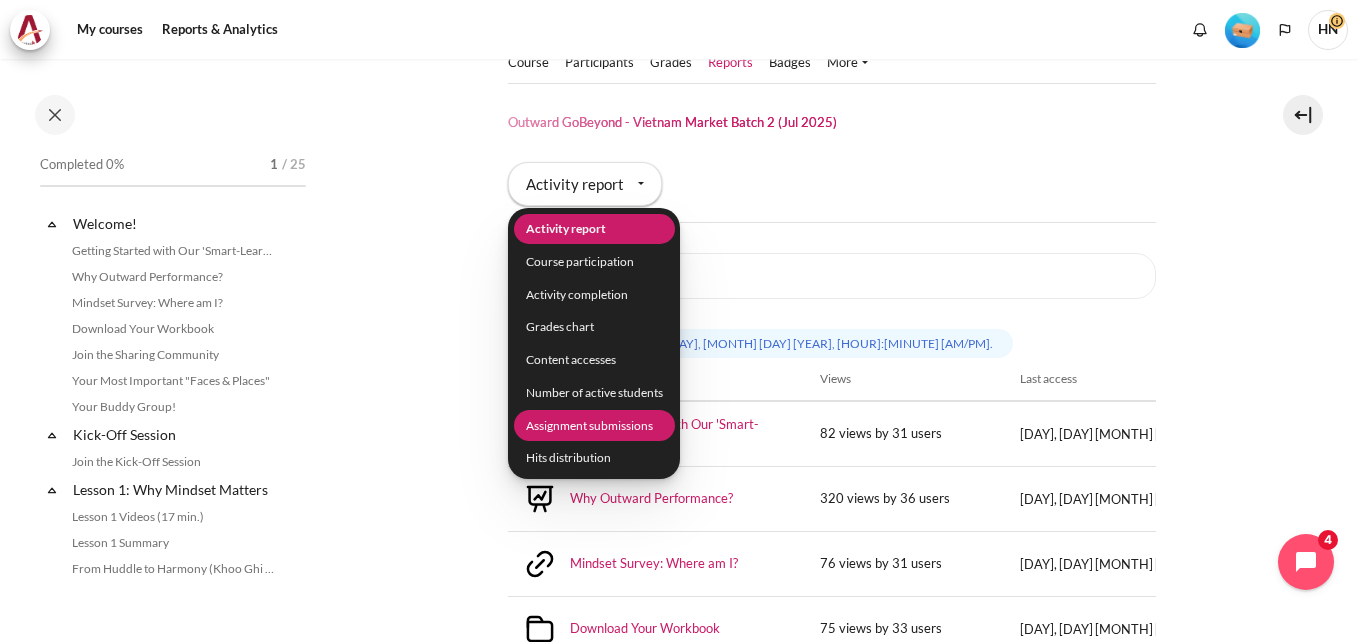 click on "Assignment submissions" at bounding box center (593, 425) 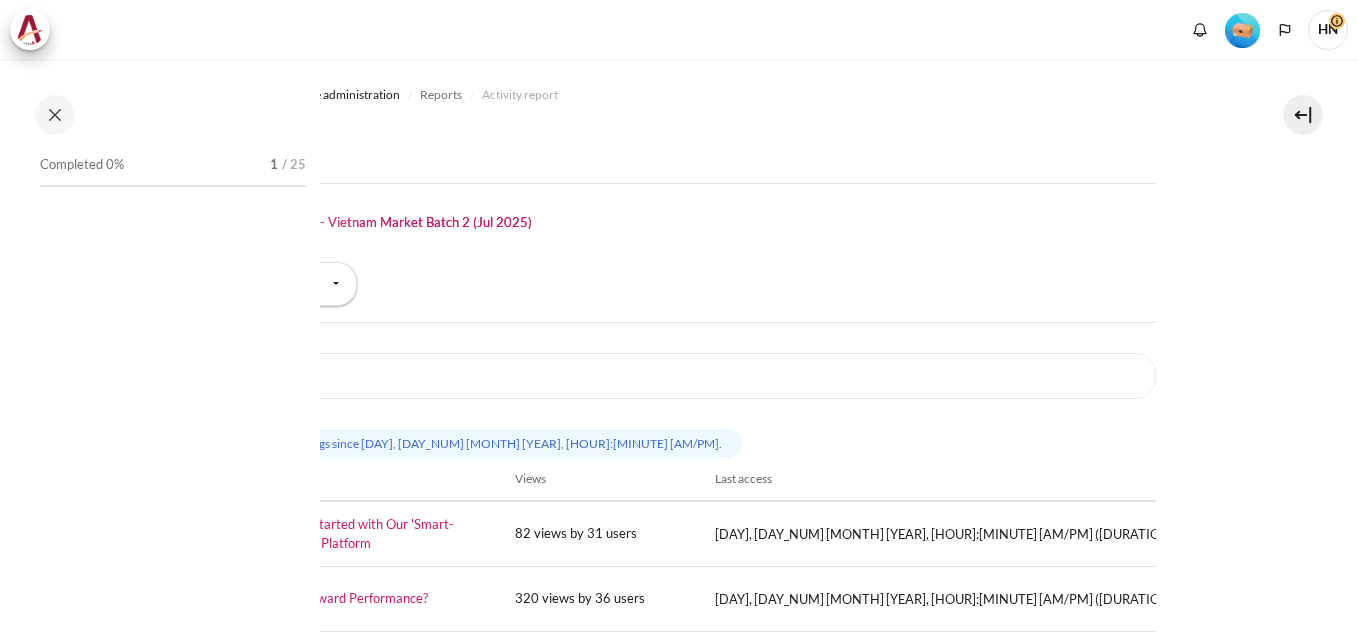 scroll, scrollTop: 0, scrollLeft: 0, axis: both 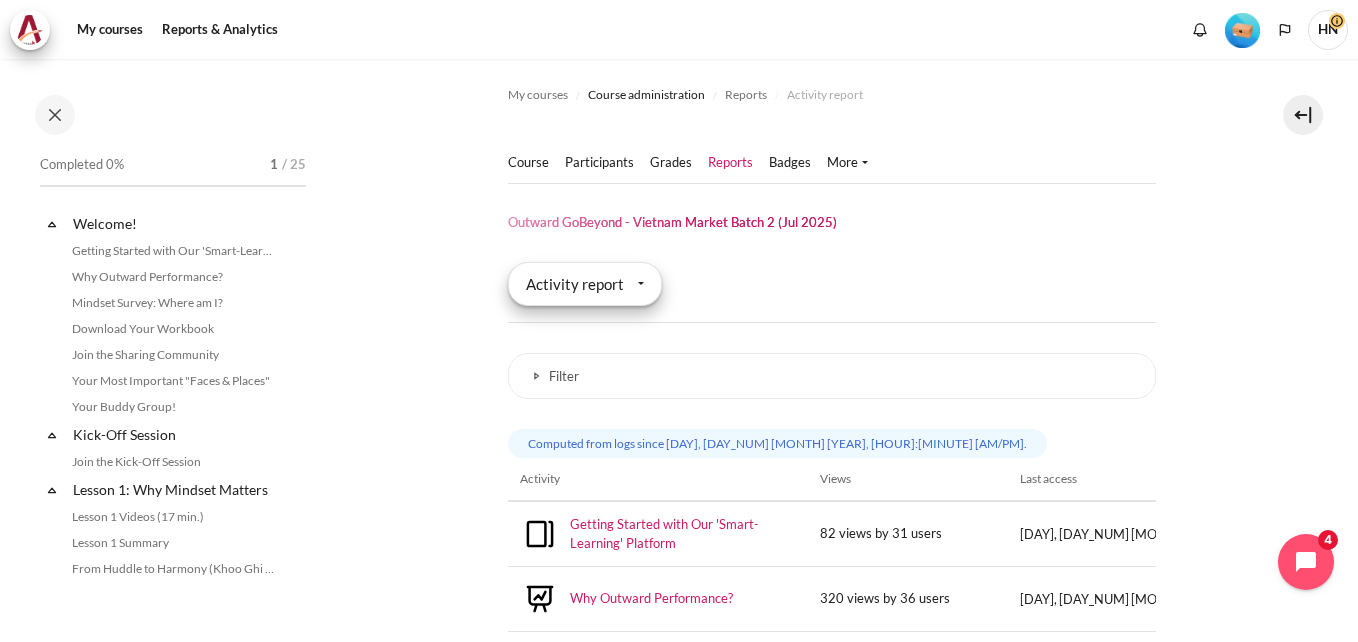 click on "Activity report" at bounding box center [585, 284] 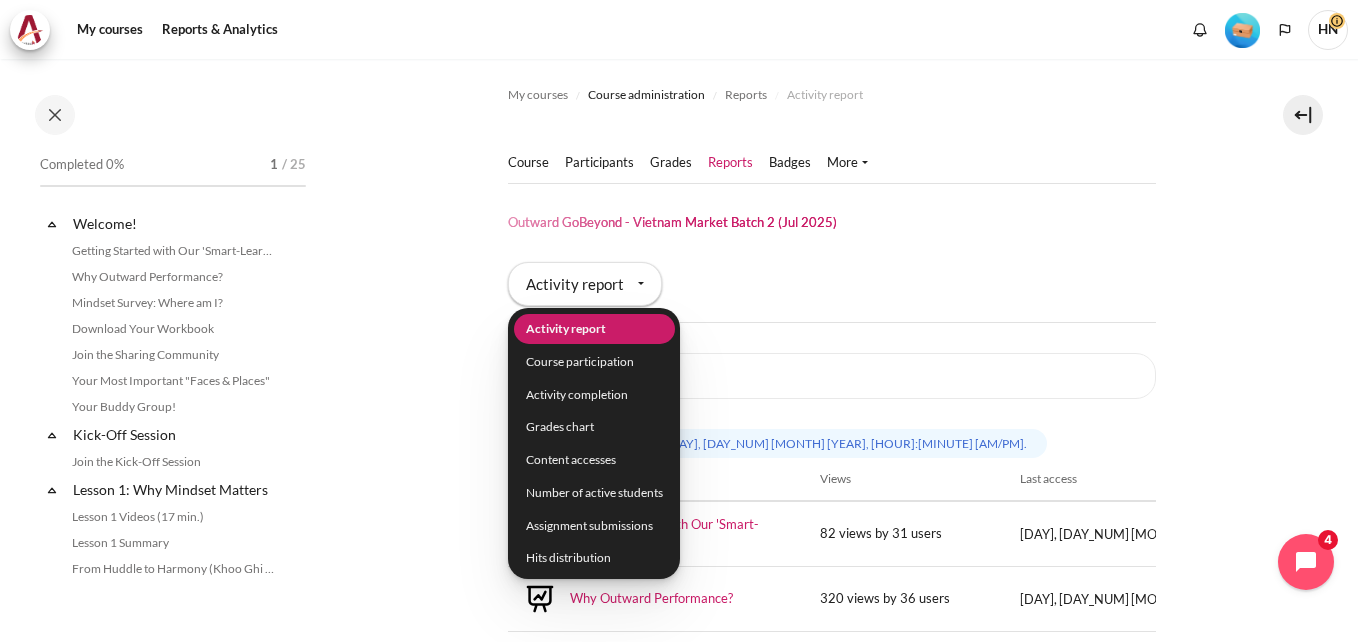 click on "Filter" at bounding box center (832, 376) 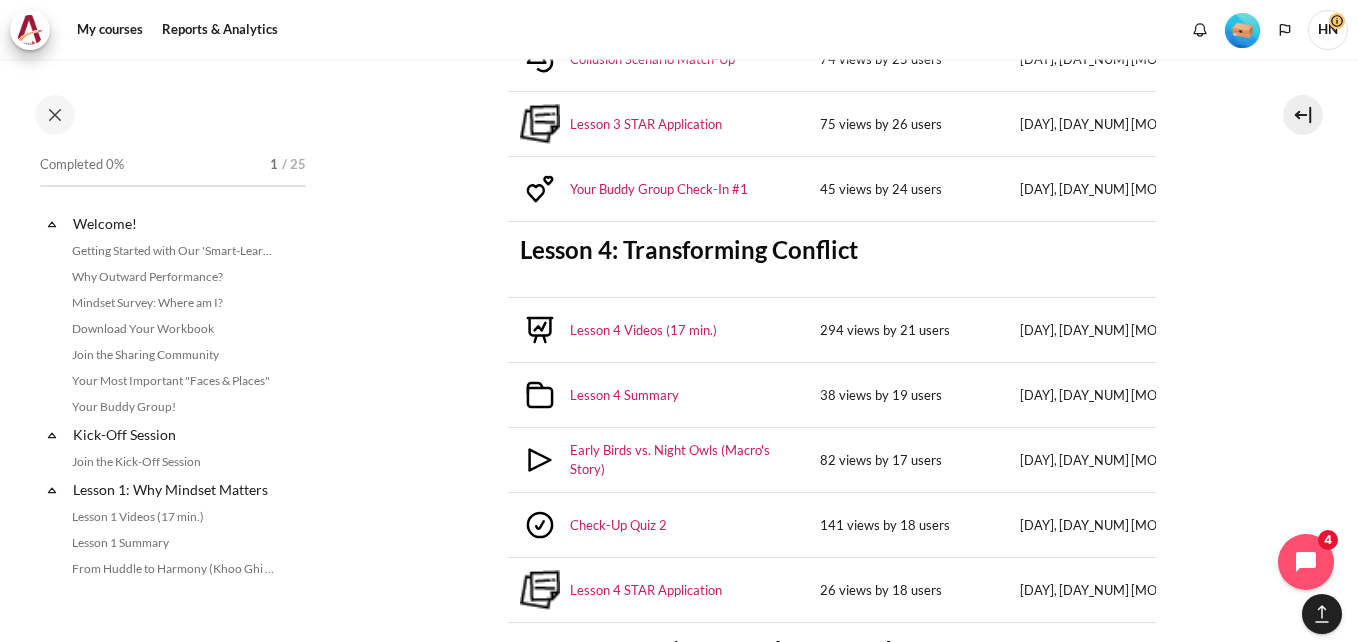scroll, scrollTop: 2700, scrollLeft: 0, axis: vertical 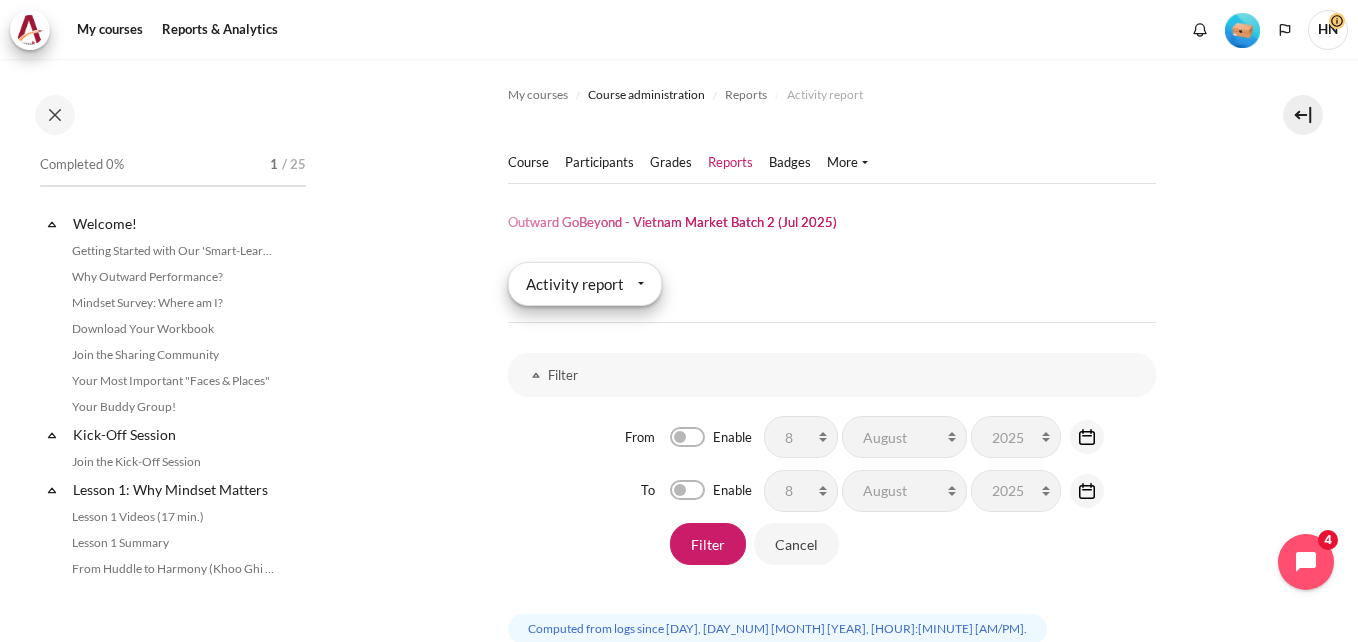 click on "Activity report" at bounding box center (585, 284) 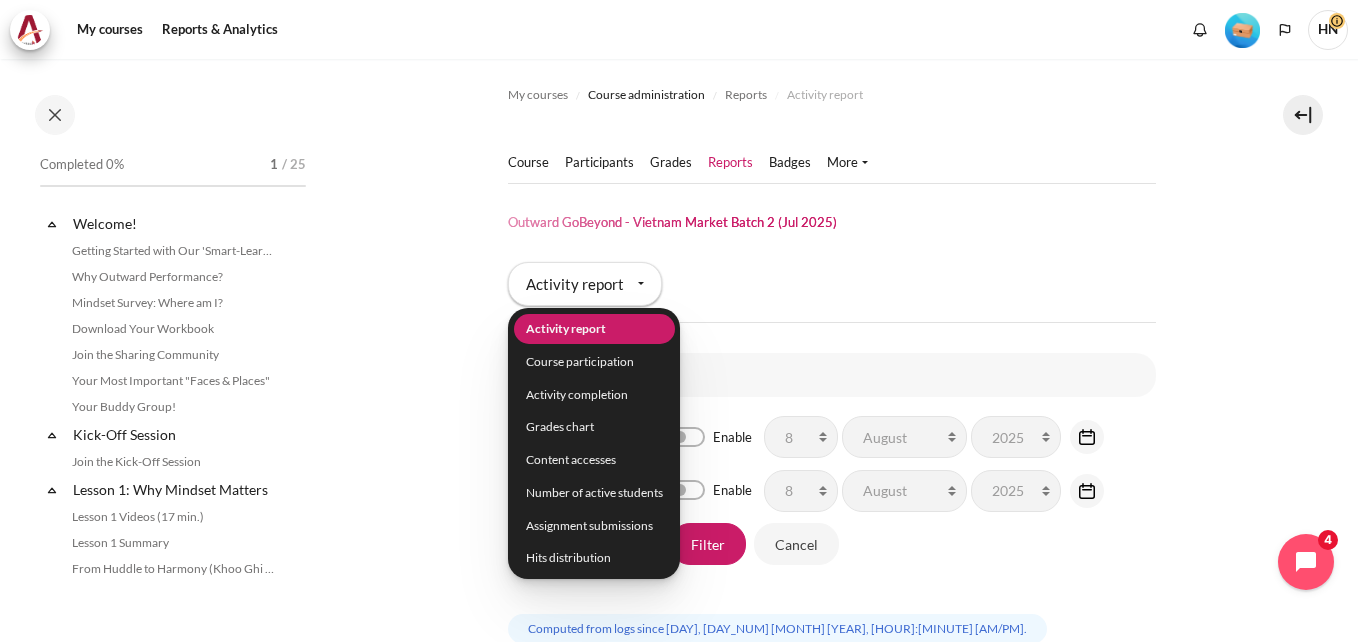 click on "Number of active students" at bounding box center [593, 492] 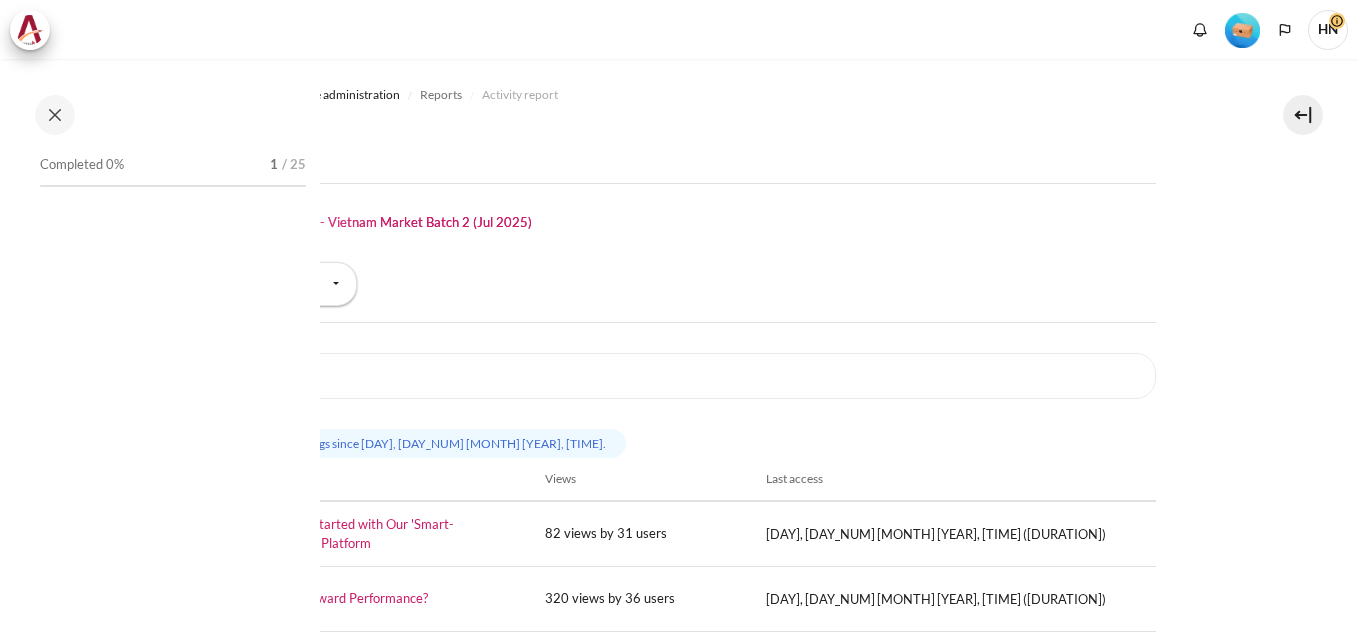 scroll, scrollTop: 0, scrollLeft: 0, axis: both 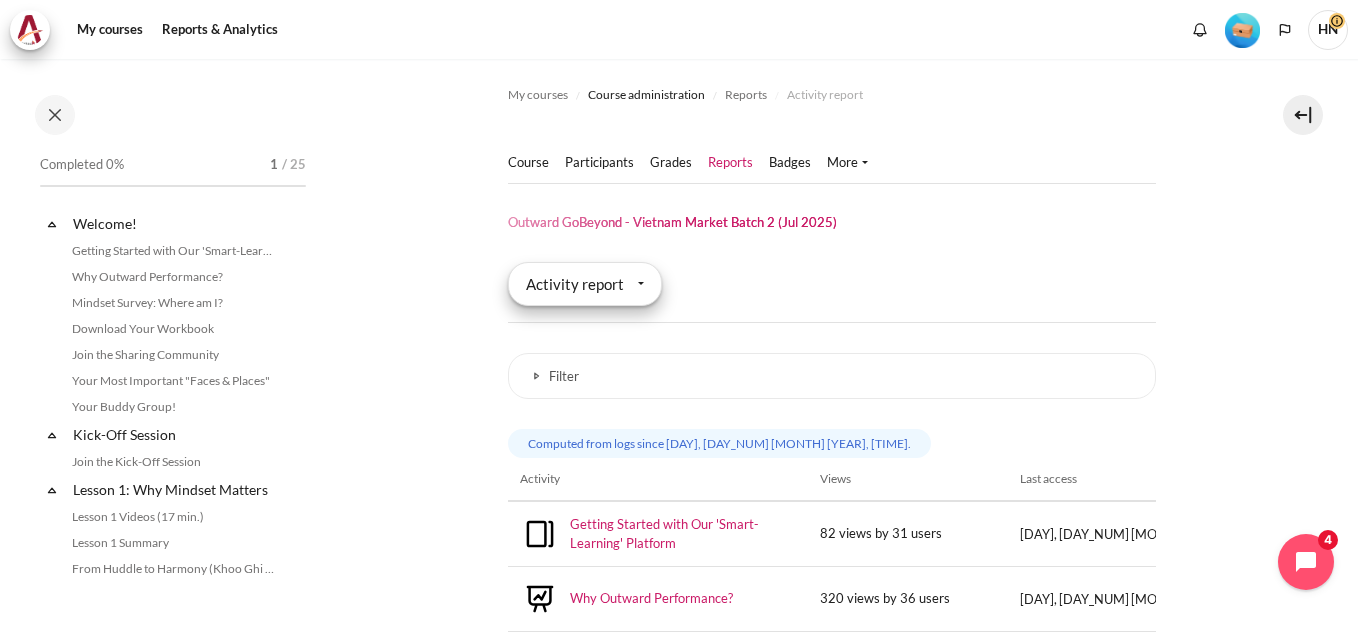 click on "Activity report" at bounding box center [585, 284] 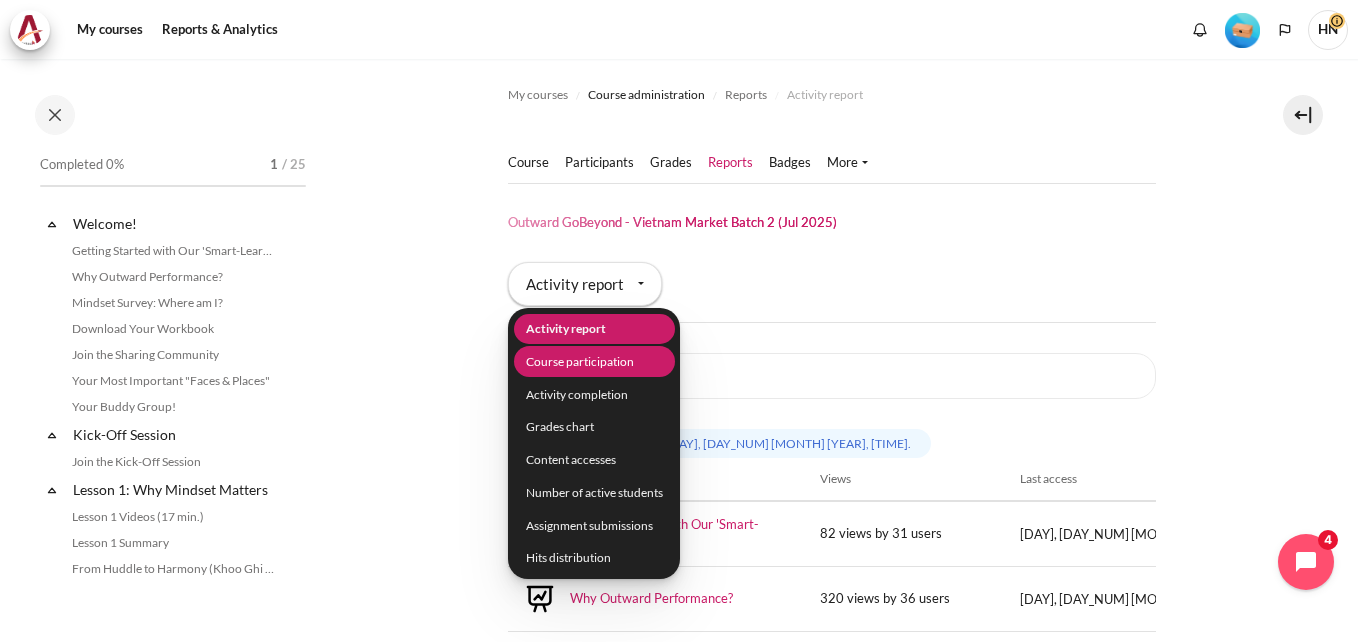click on "Course participation" at bounding box center (593, 361) 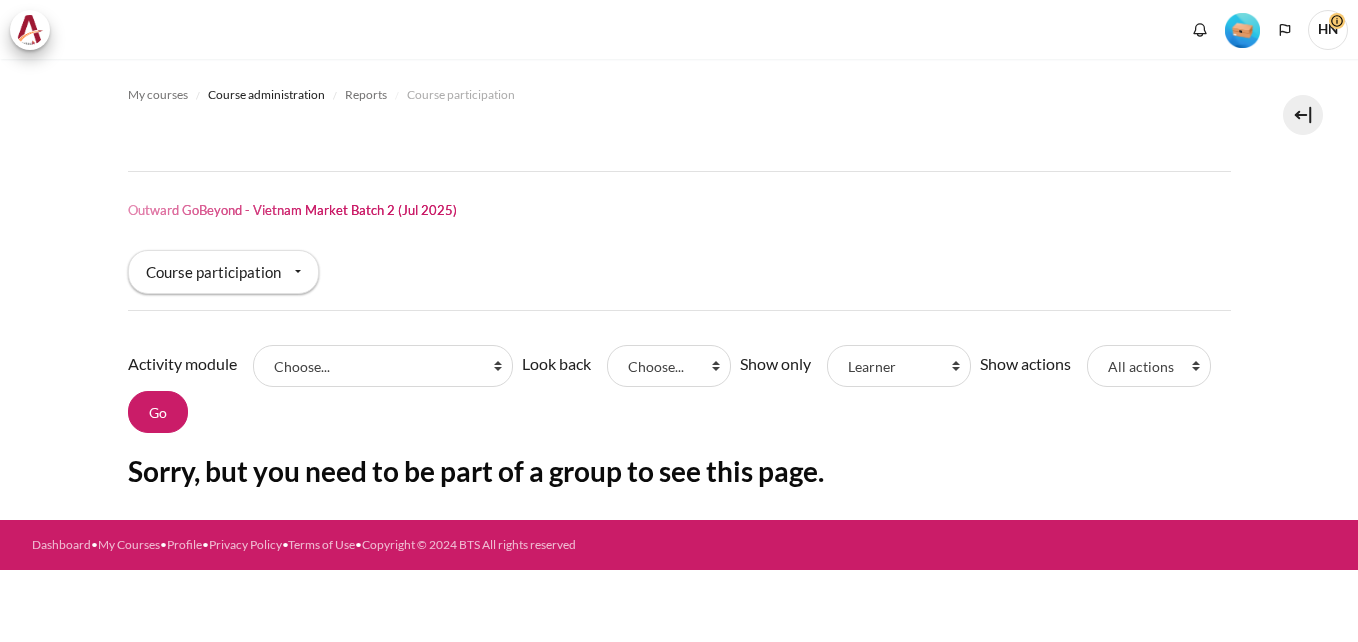 scroll, scrollTop: 0, scrollLeft: 0, axis: both 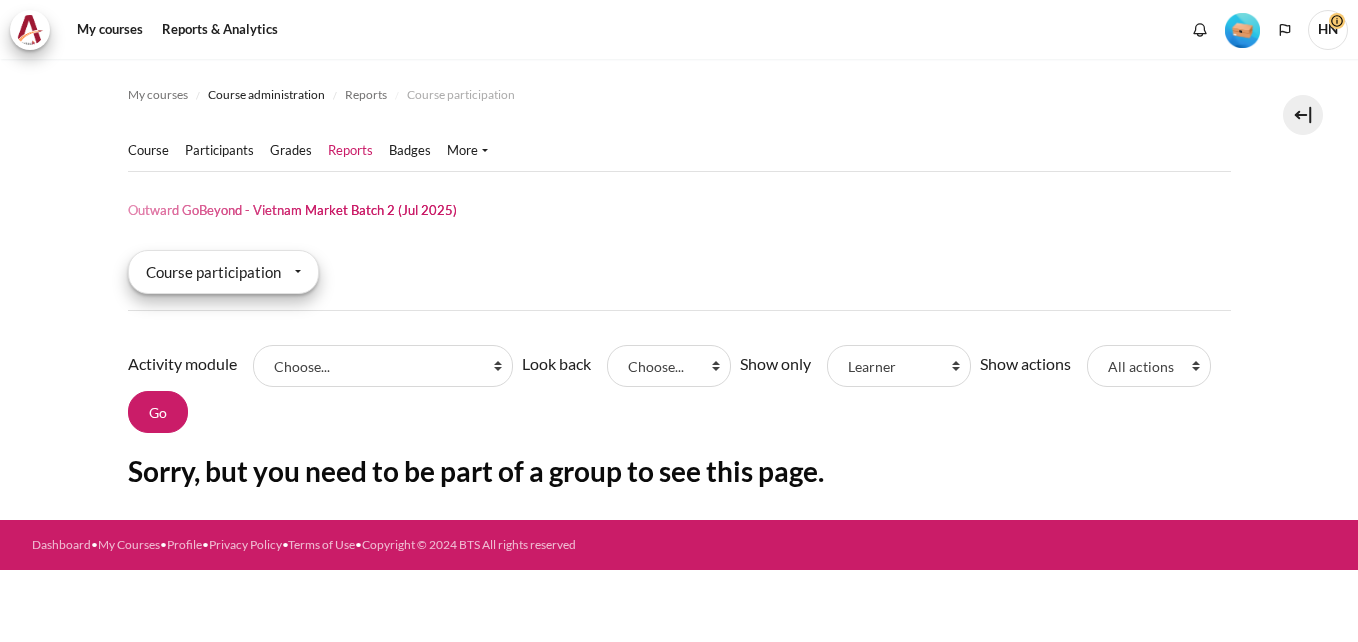 click on "Course participation" at bounding box center (223, 272) 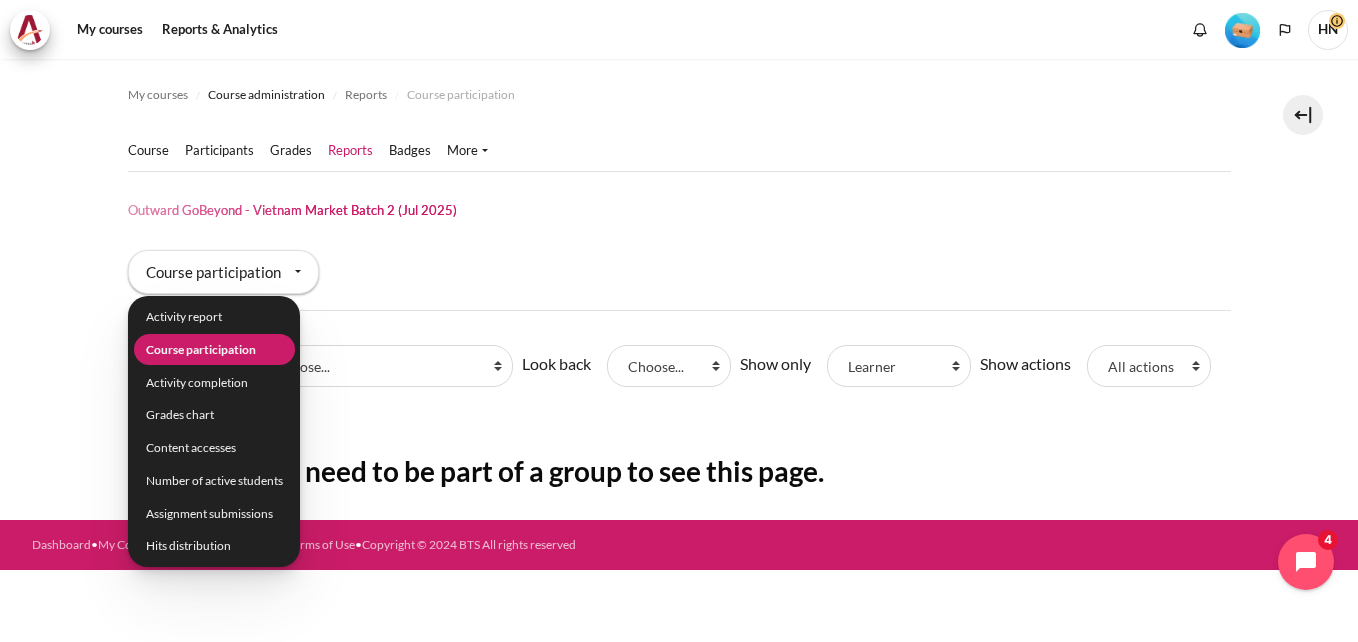 click on "Outward GoBeyond - Vietnam Market Batch 2 (Jul 2025)" at bounding box center (679, 210) 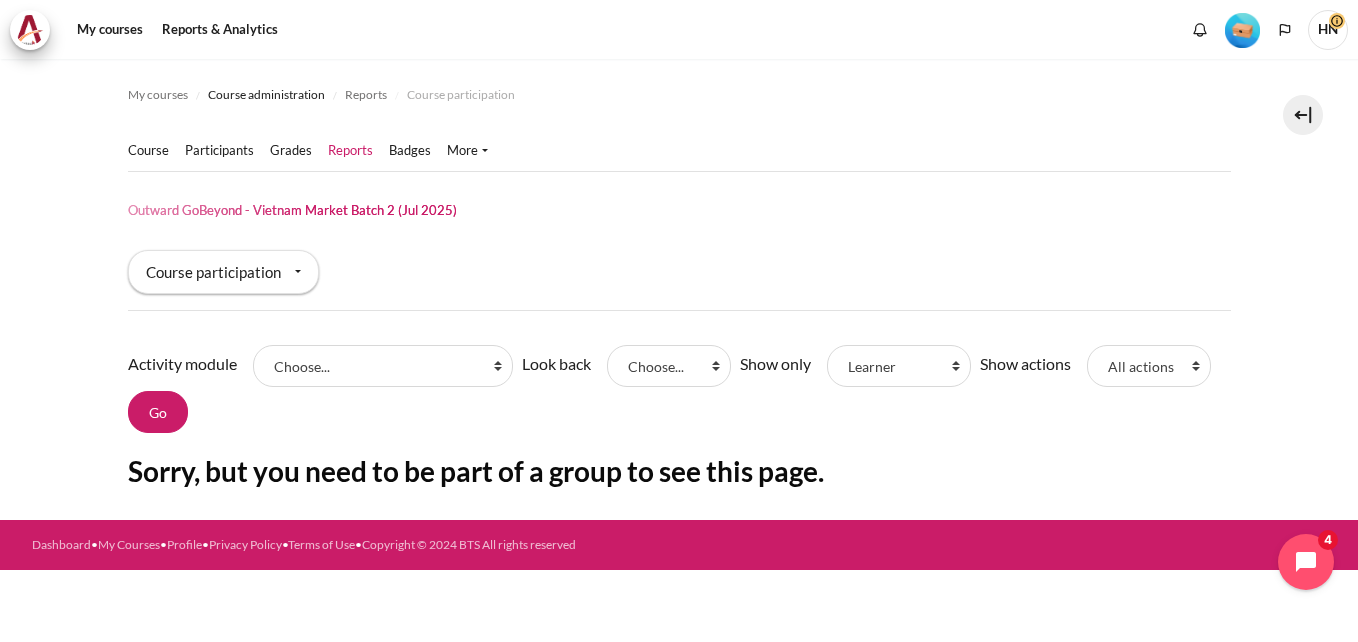click on "My courses
Course administration
Reports
Course participation
Course" at bounding box center (679, 289) 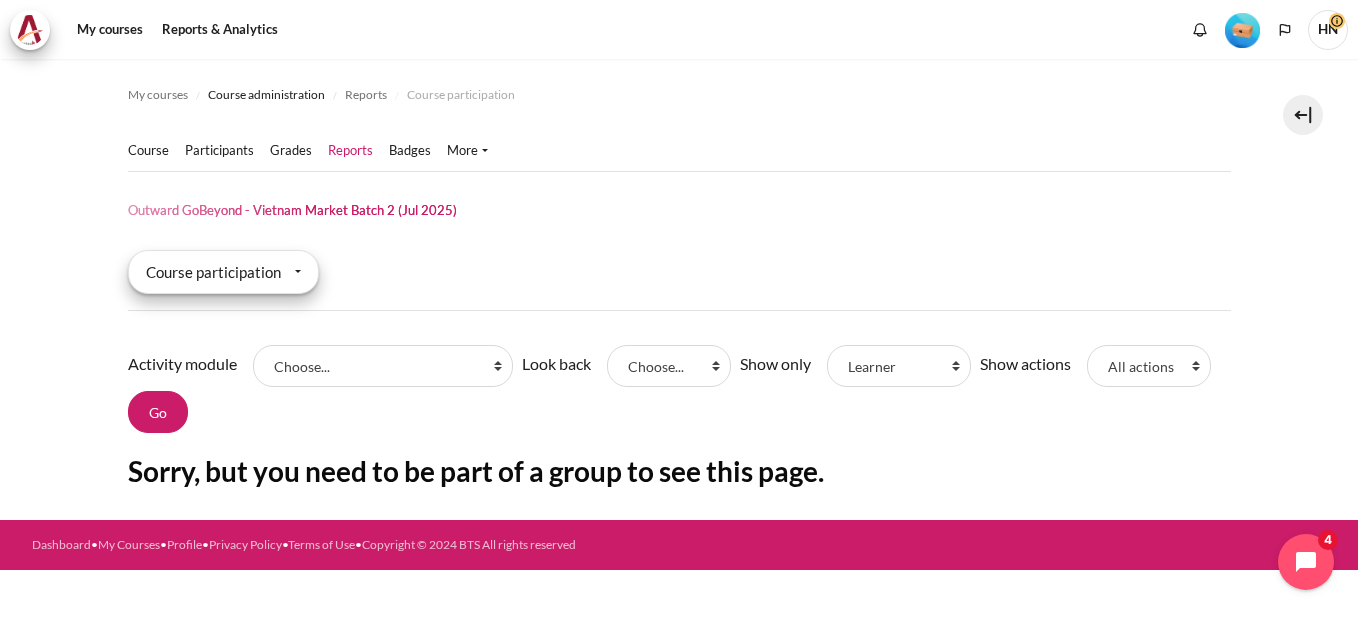 click on "Course participation" at bounding box center (223, 272) 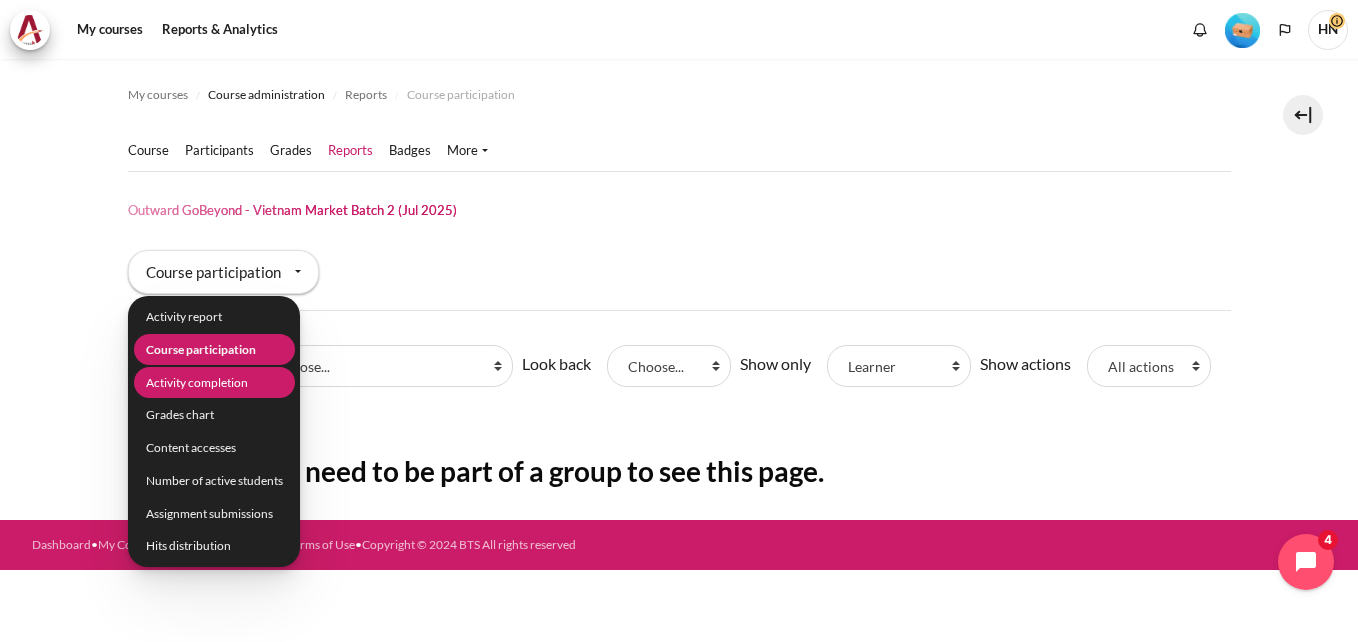 click on "Activity completion" at bounding box center [213, 382] 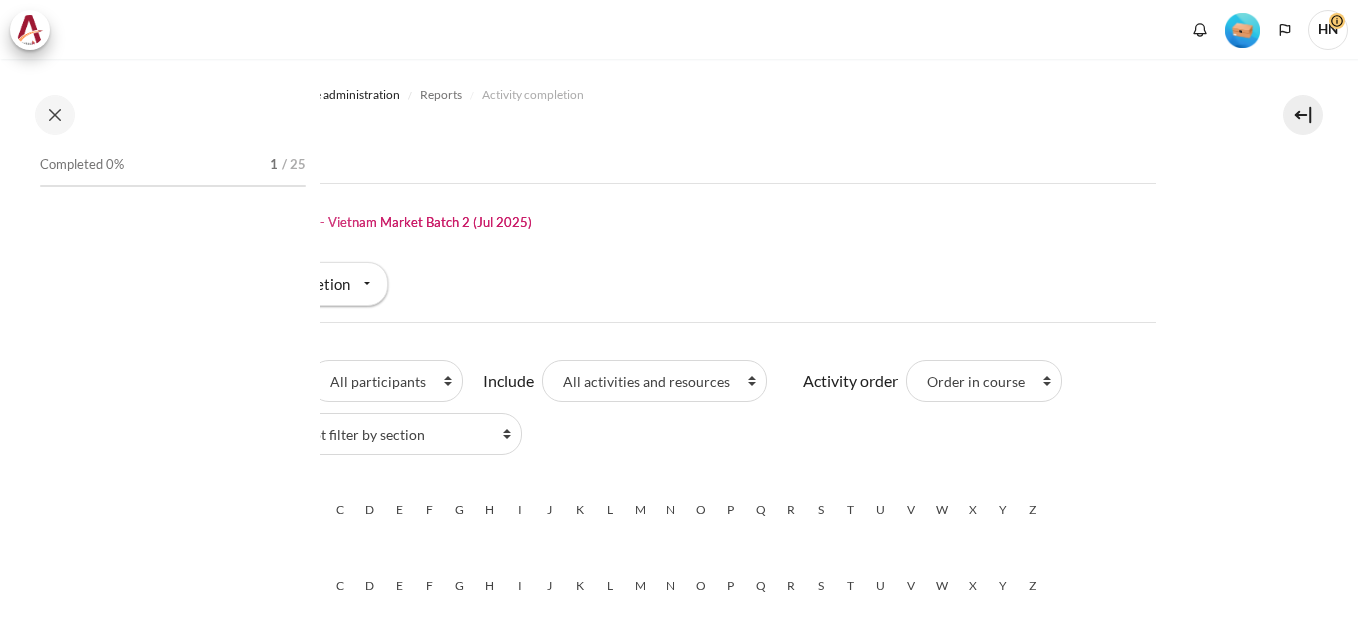 scroll, scrollTop: 0, scrollLeft: 0, axis: both 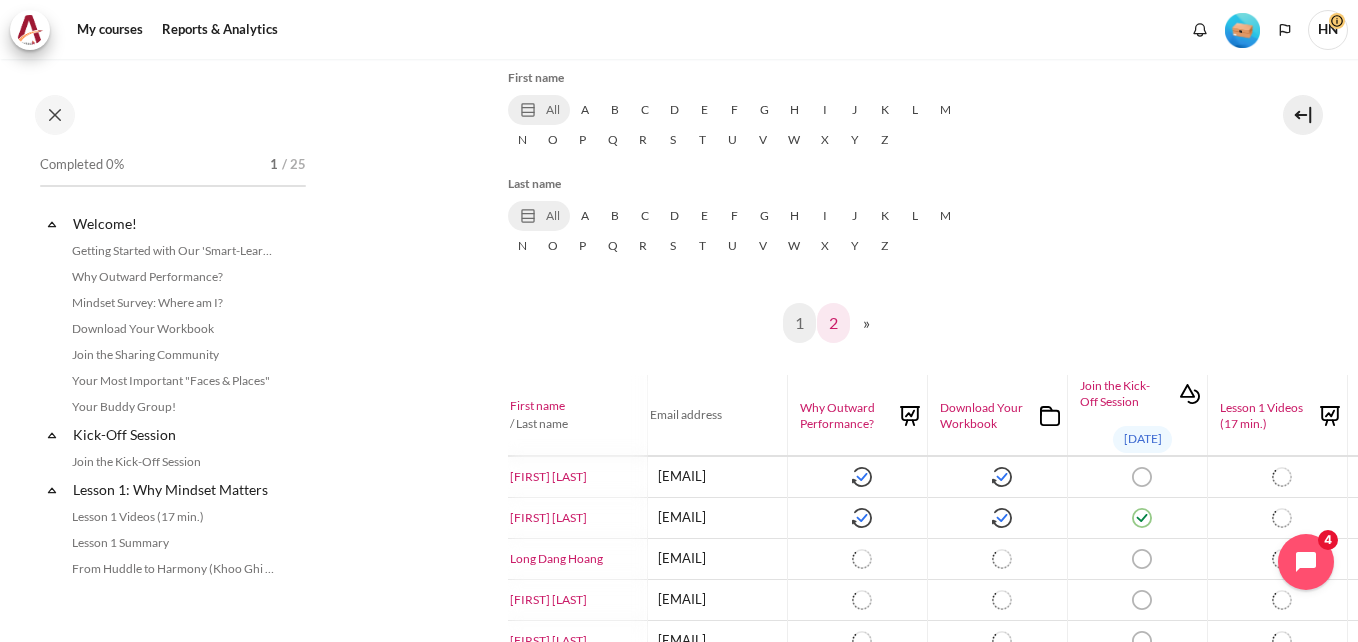 click on "2" at bounding box center [833, 323] 